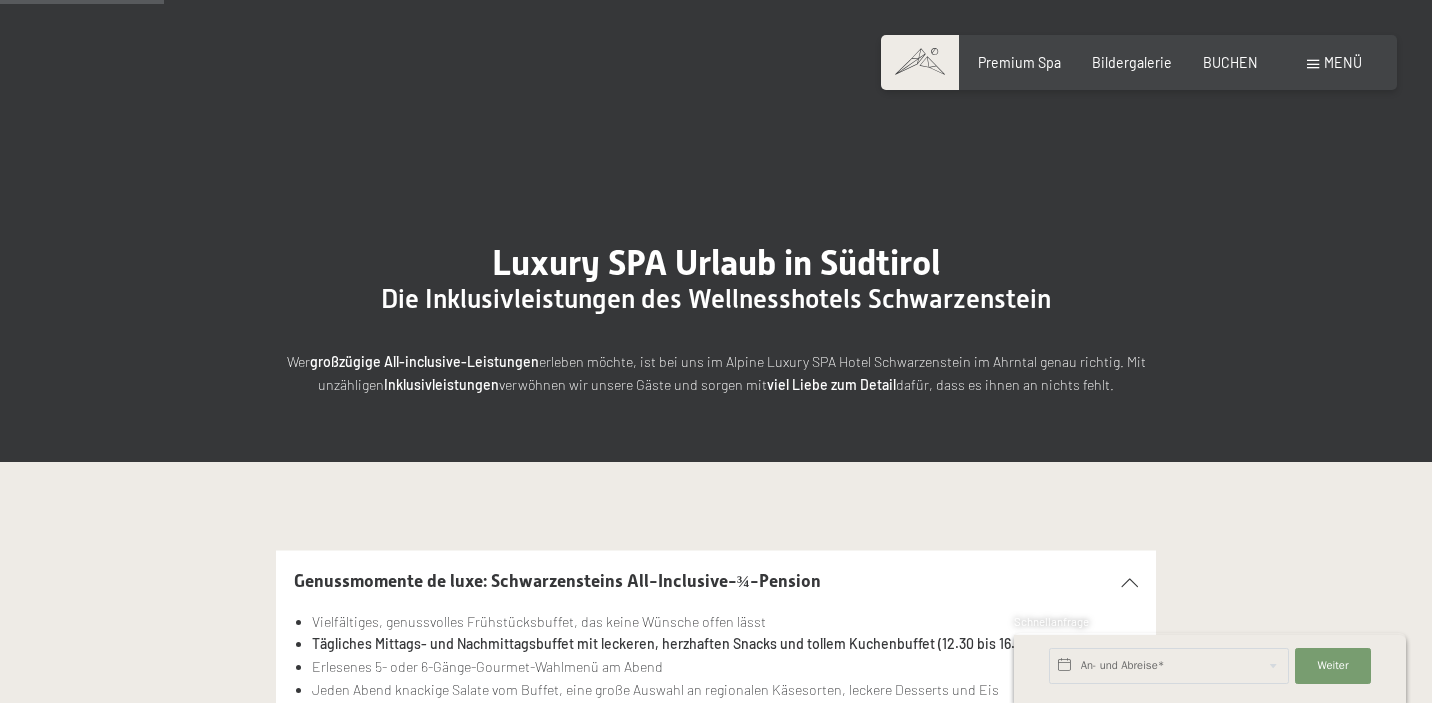 scroll, scrollTop: 387, scrollLeft: 0, axis: vertical 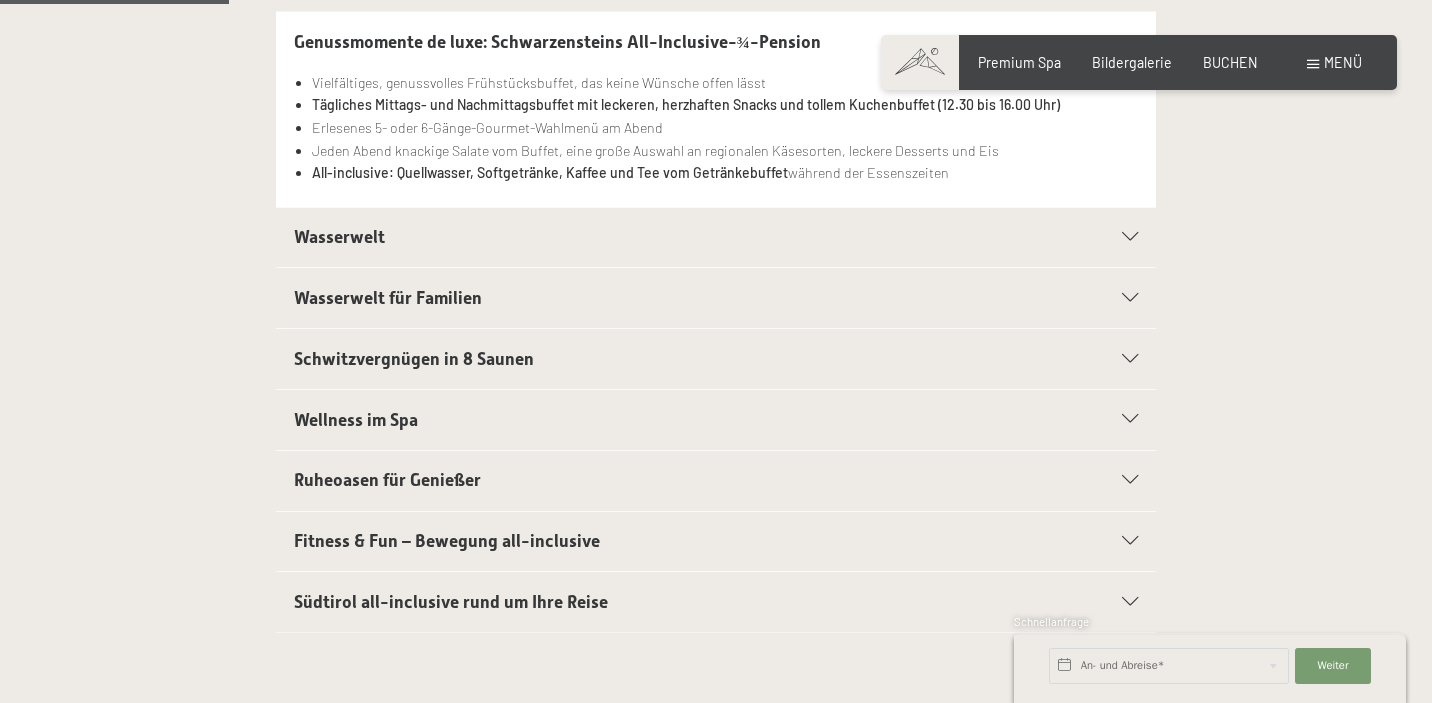click on "Wellness im Spa" at bounding box center (674, 420) 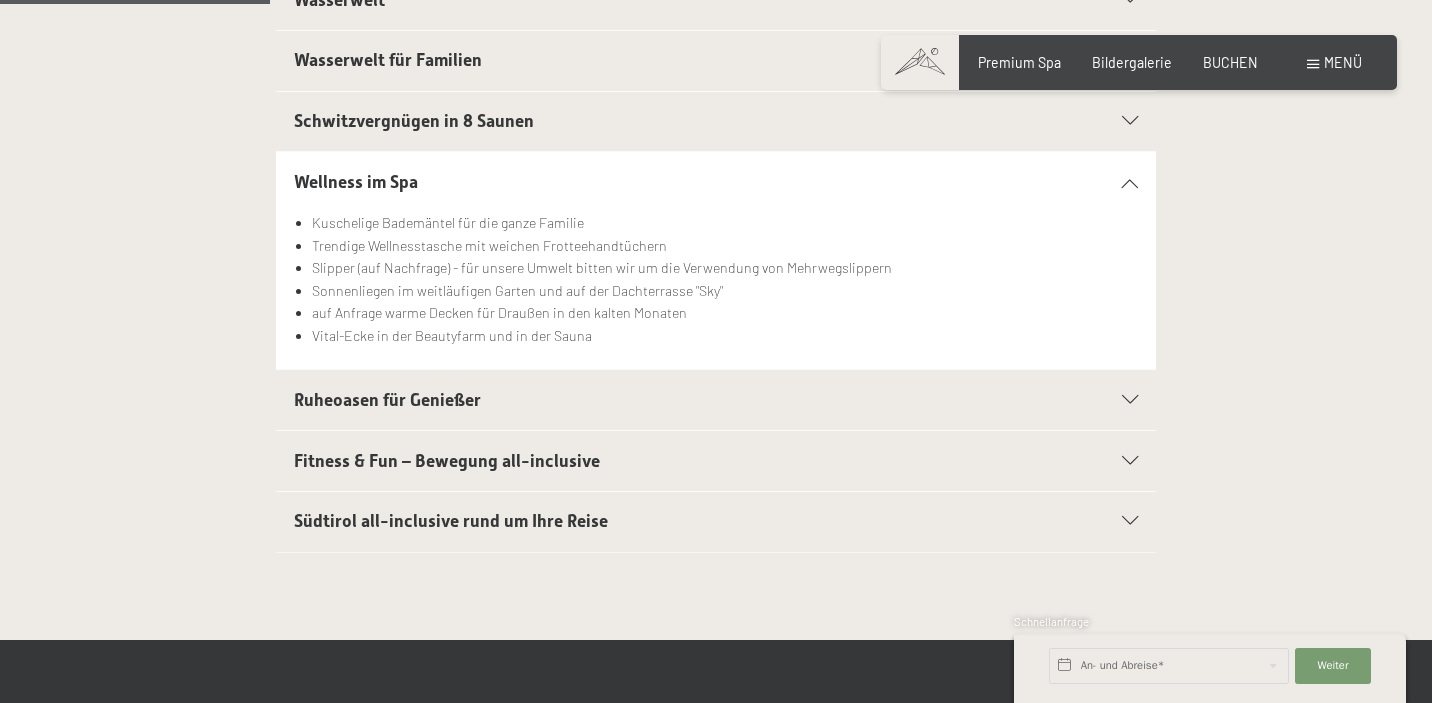 scroll, scrollTop: 641, scrollLeft: 0, axis: vertical 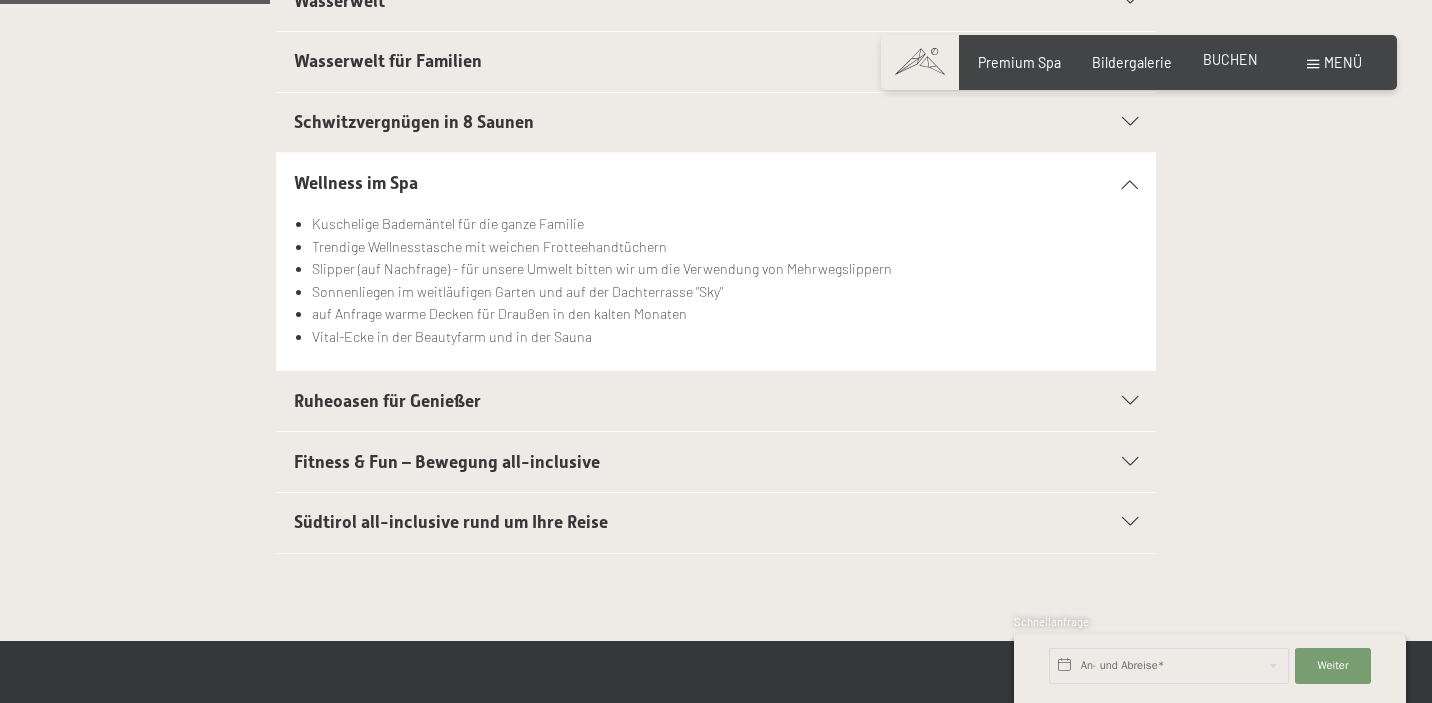 click on "BUCHEN" at bounding box center (1230, 59) 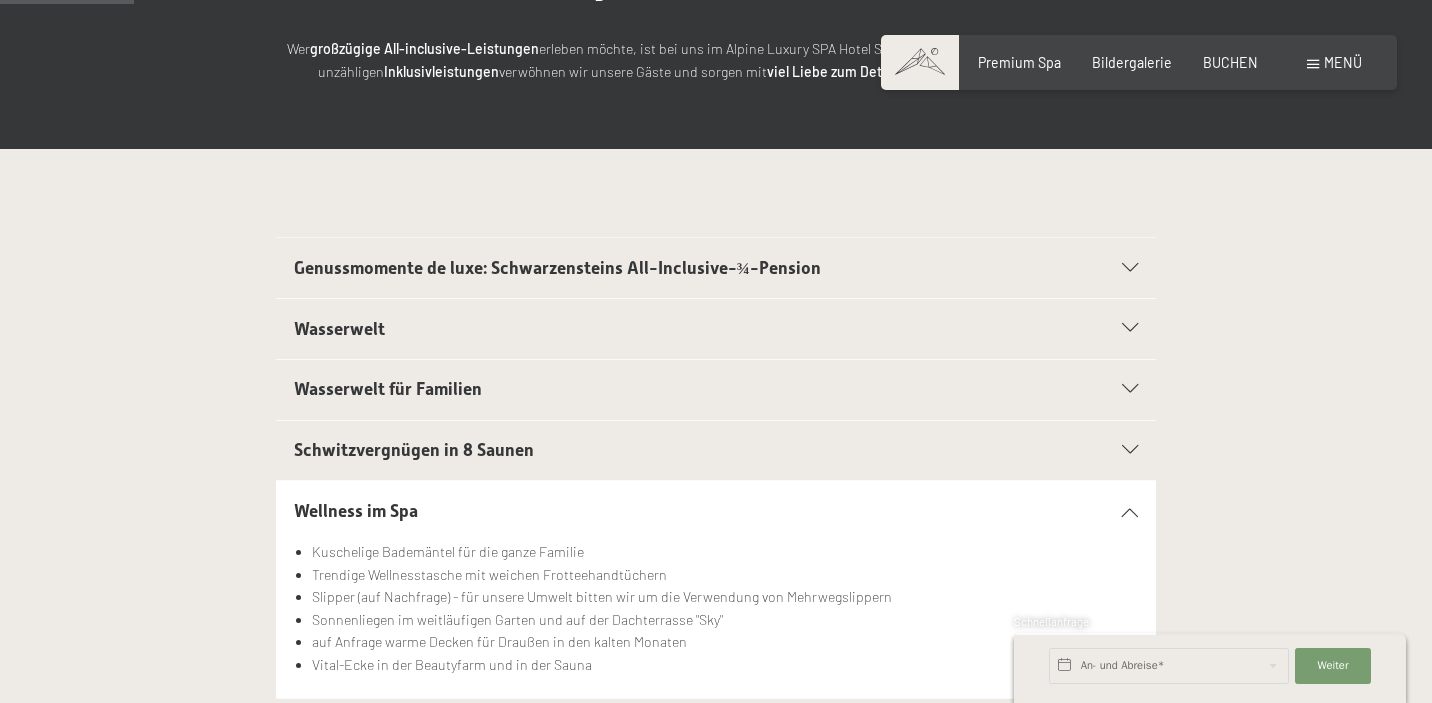 scroll, scrollTop: 321, scrollLeft: 0, axis: vertical 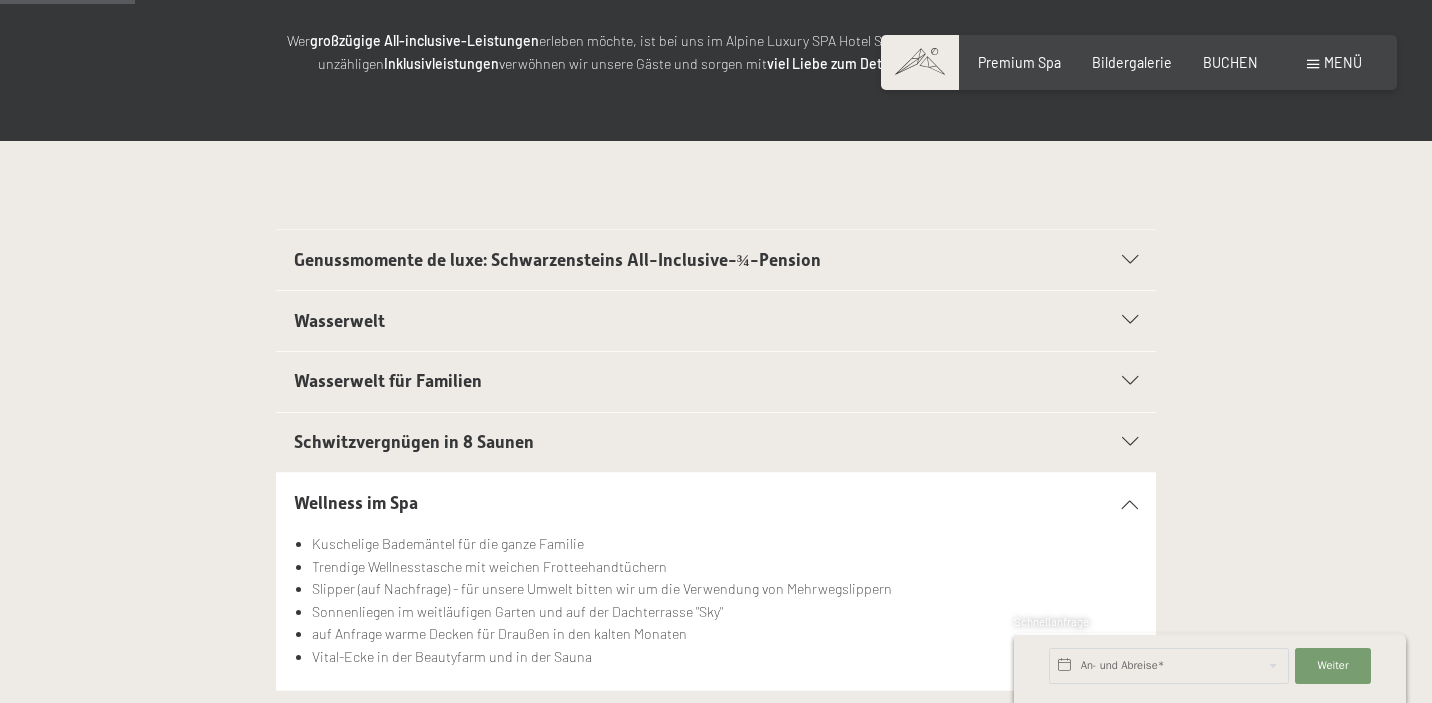 click on "Genussmomente de luxe: Schwarzensteins All-Inclusive-¾-Pension" at bounding box center [716, 260] 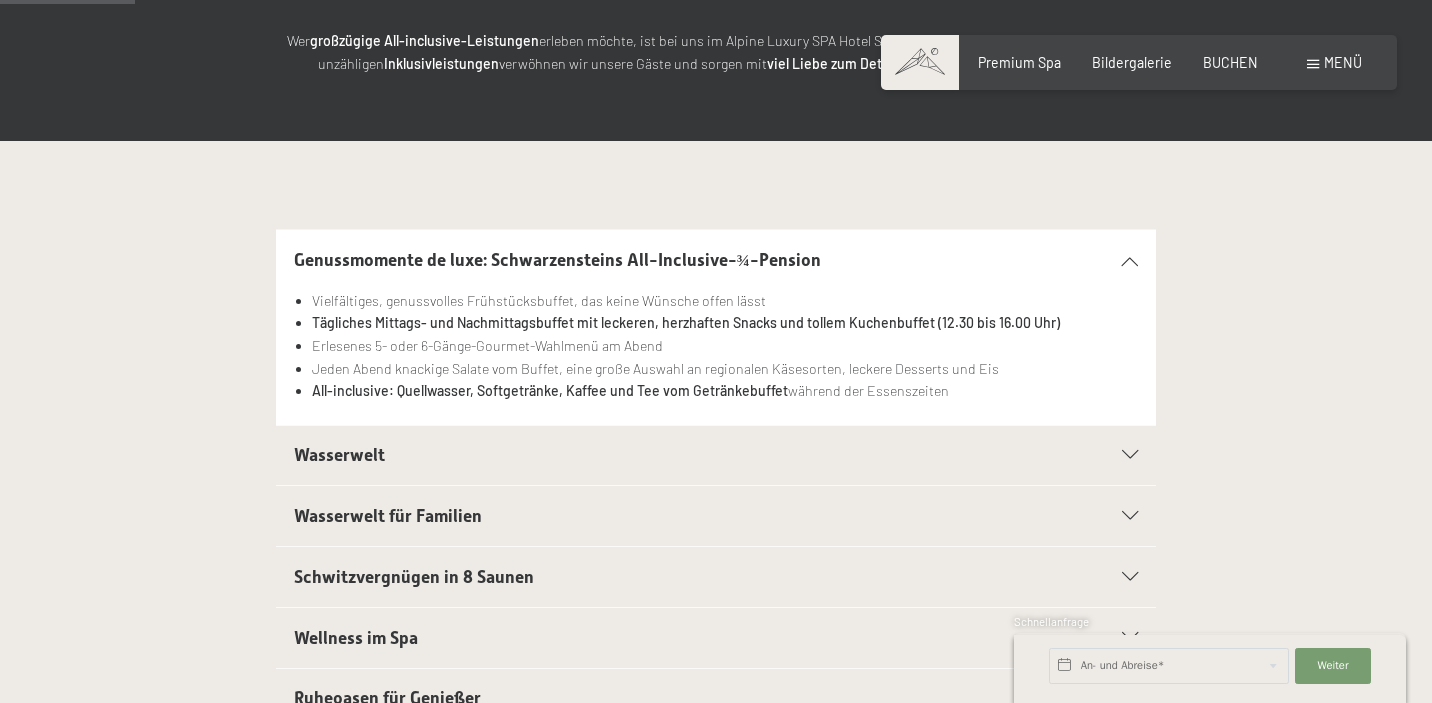 click on "Wasserwelt" at bounding box center [674, 455] 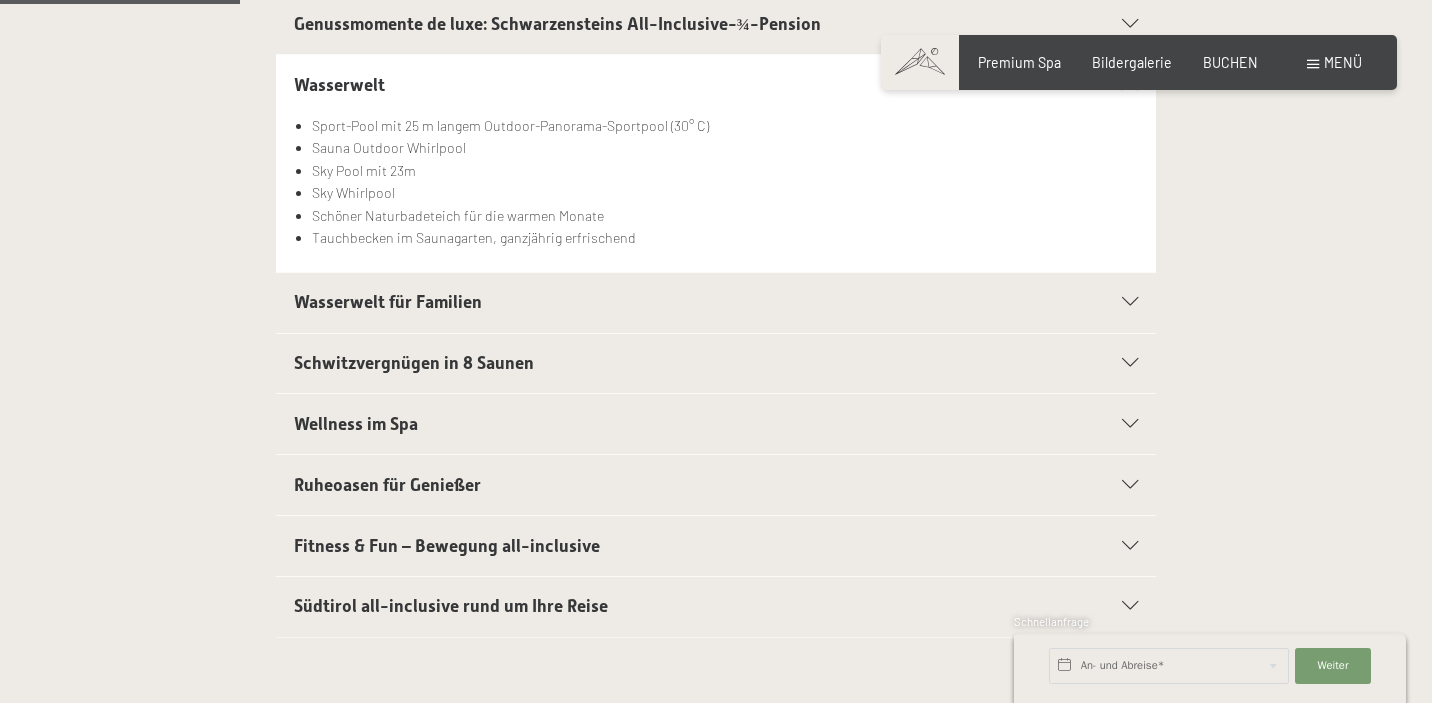 scroll, scrollTop: 569, scrollLeft: 0, axis: vertical 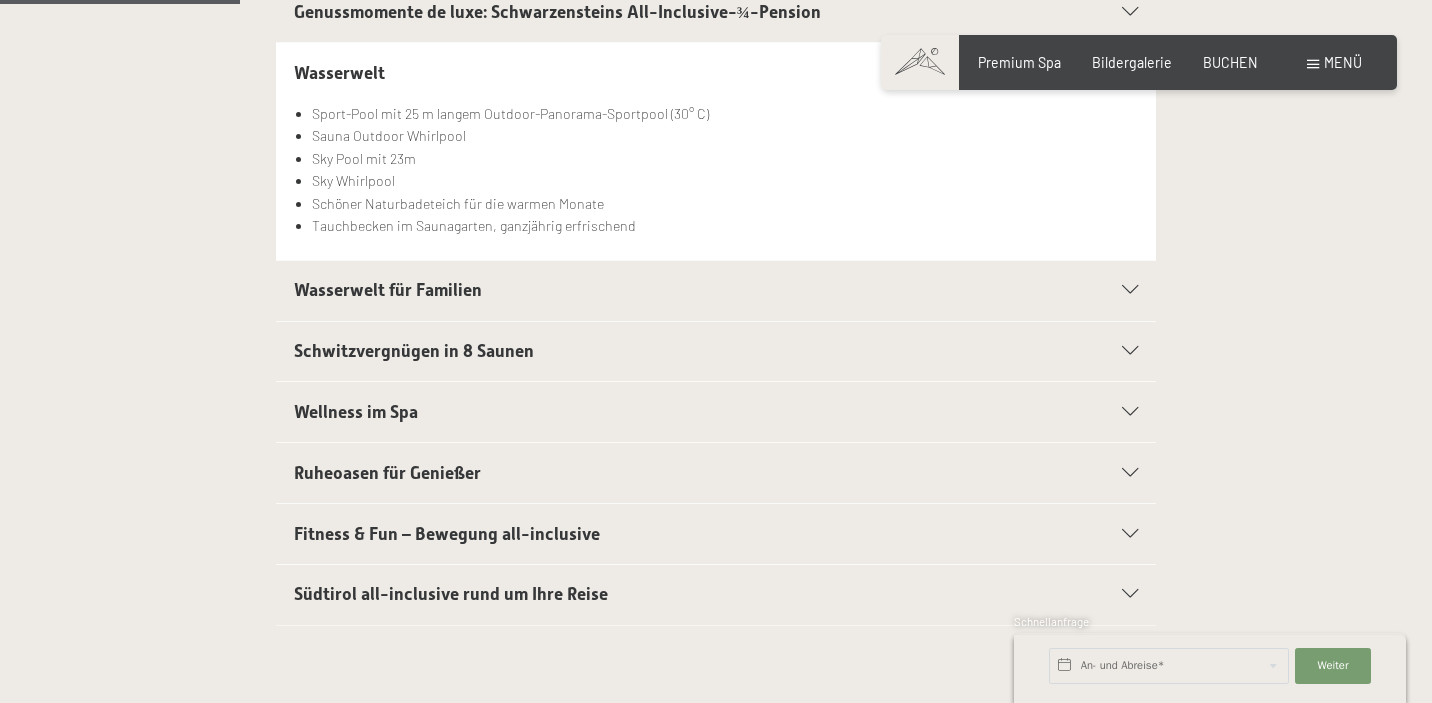 click on "Wasserwelt für Familien" at bounding box center (674, 290) 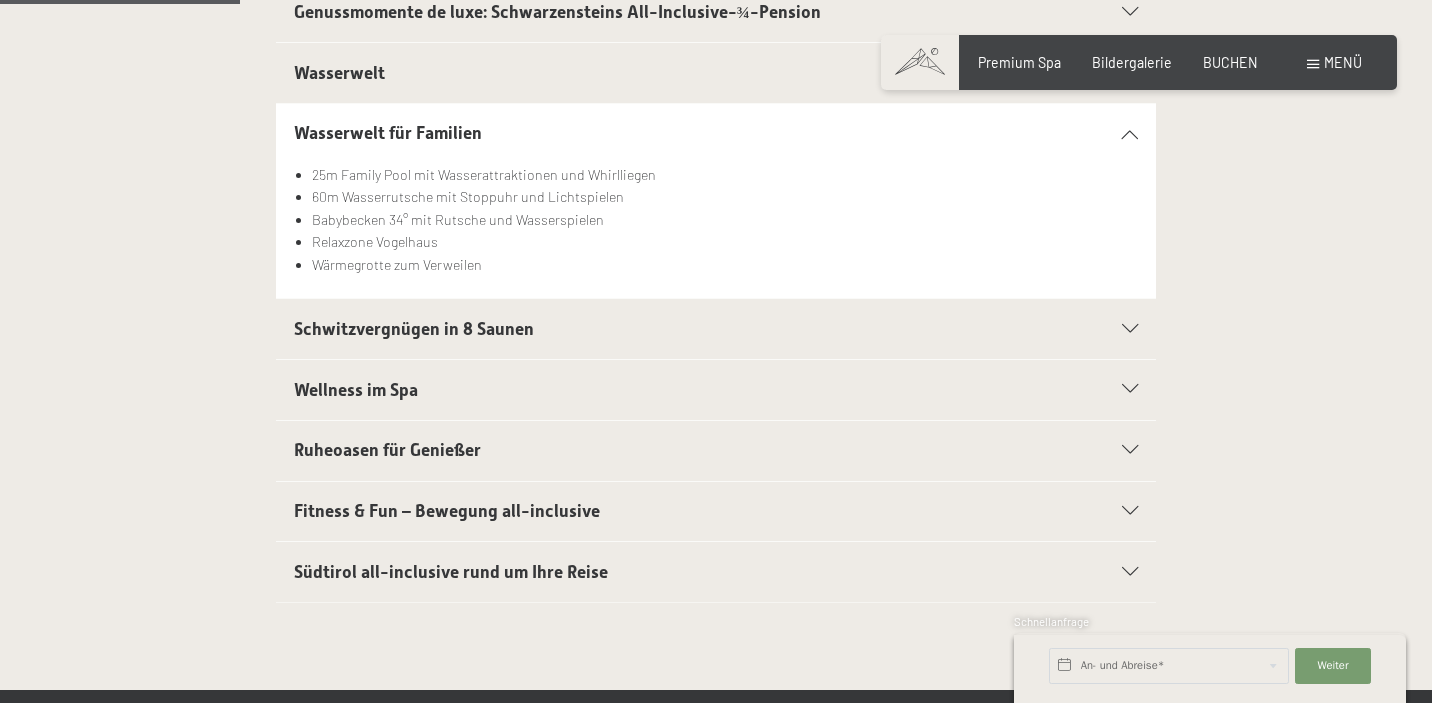 click on "Schwitzvergnügen in 8 Saunen" at bounding box center (716, 329) 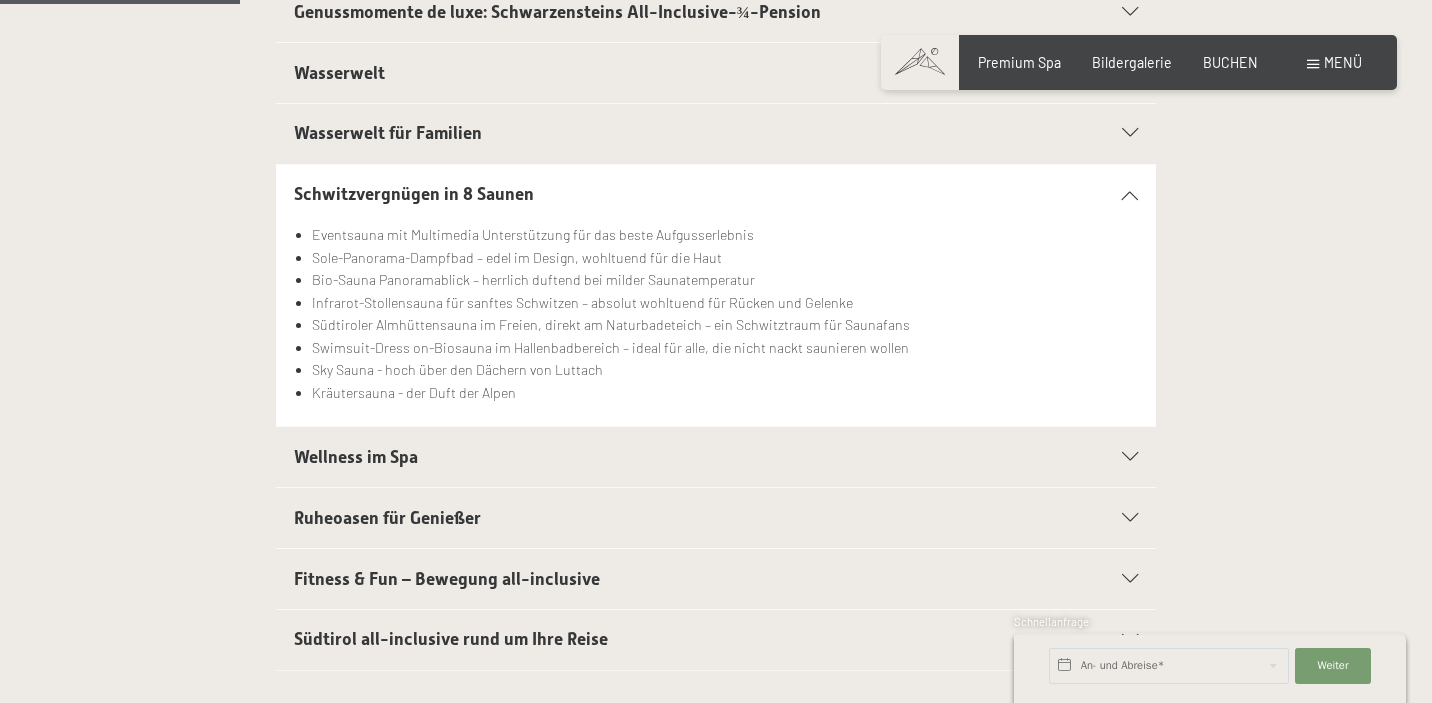 click on "Wellness im Spa" at bounding box center (716, 457) 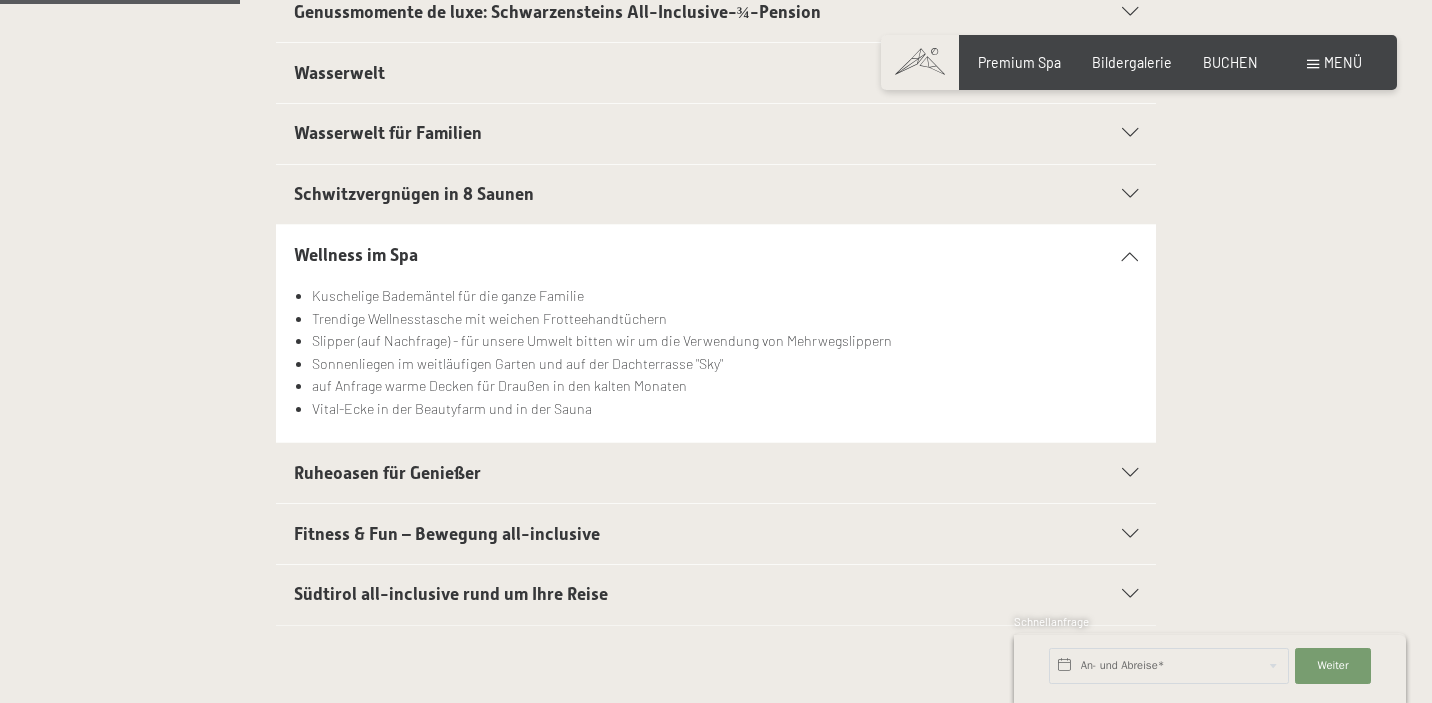click on "Ruheoasen für Genießer" at bounding box center (674, 473) 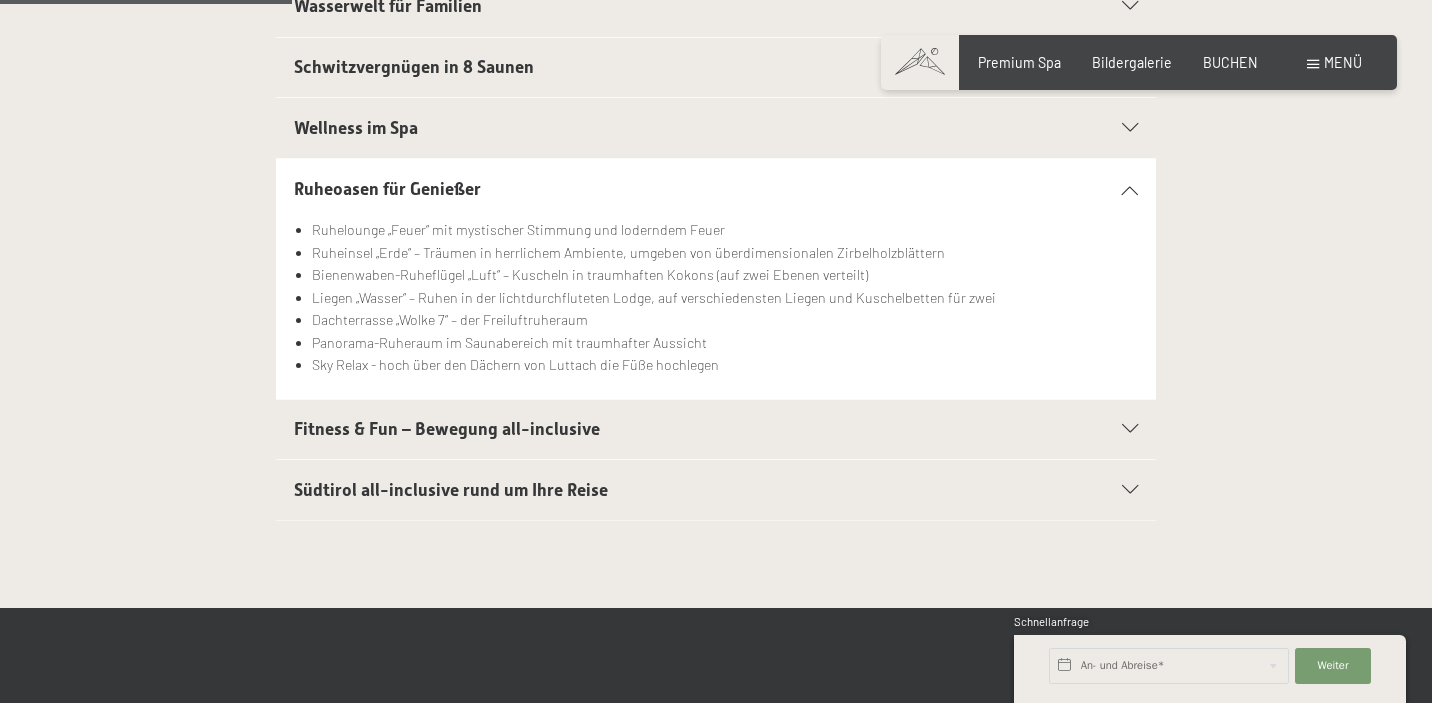 scroll, scrollTop: 698, scrollLeft: 0, axis: vertical 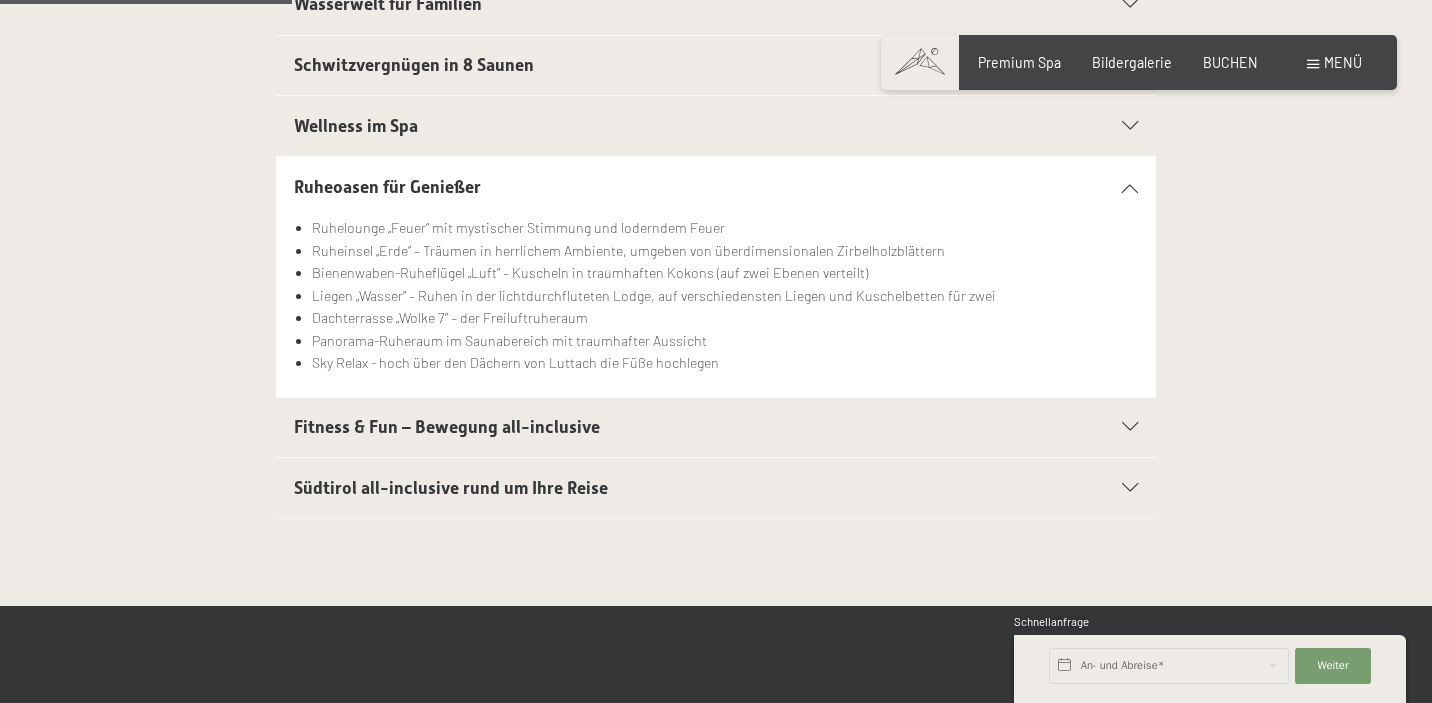click on "Fitness & Fun – Bewegung all-inclusive" at bounding box center [674, 427] 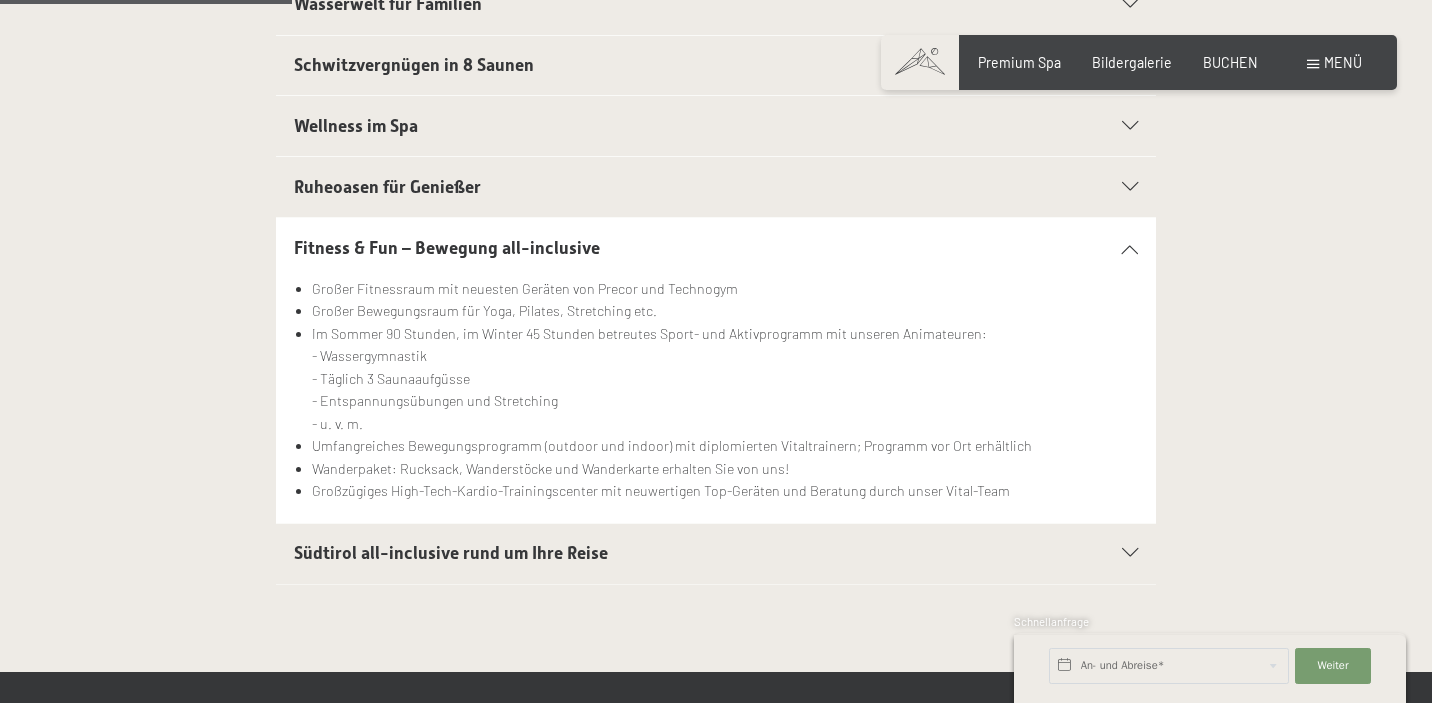 click on "Südtirol all-inclusive rund um Ihre Reise" at bounding box center (674, 553) 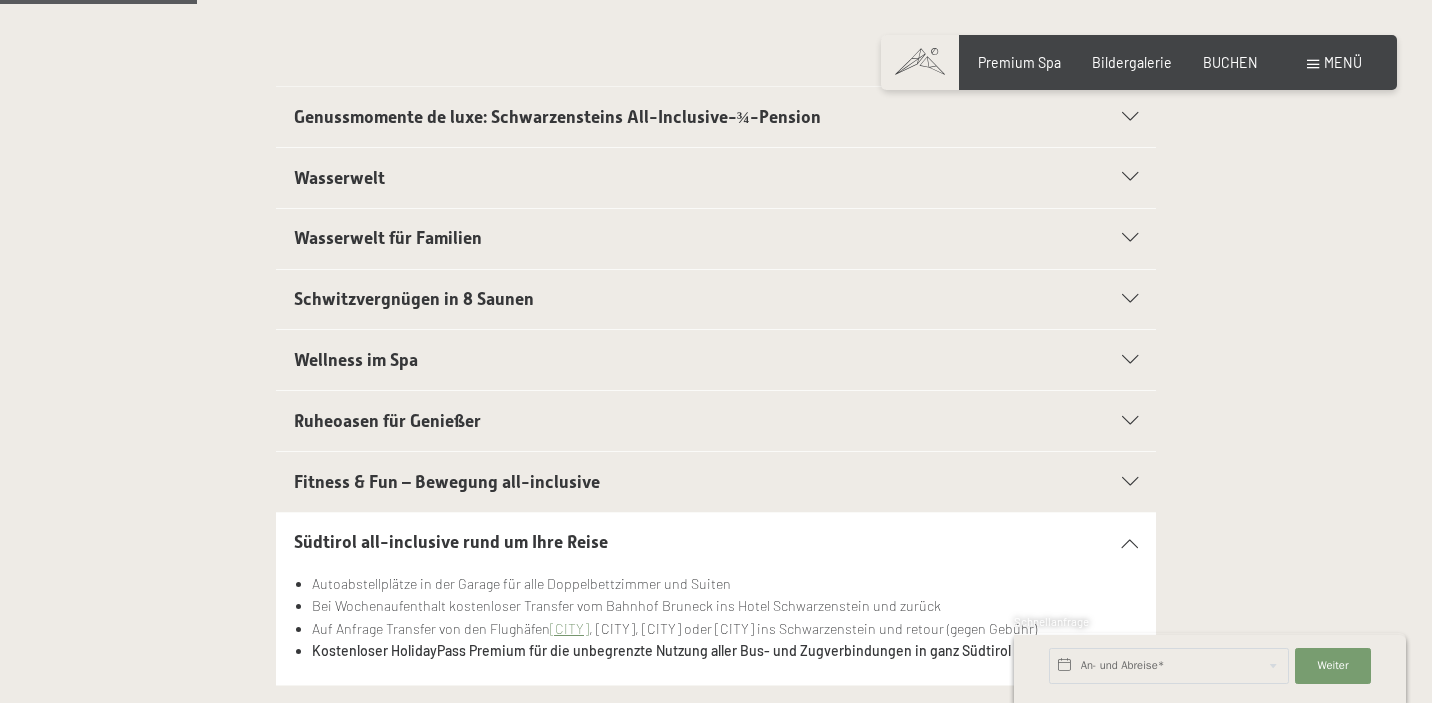 scroll, scrollTop: 461, scrollLeft: 0, axis: vertical 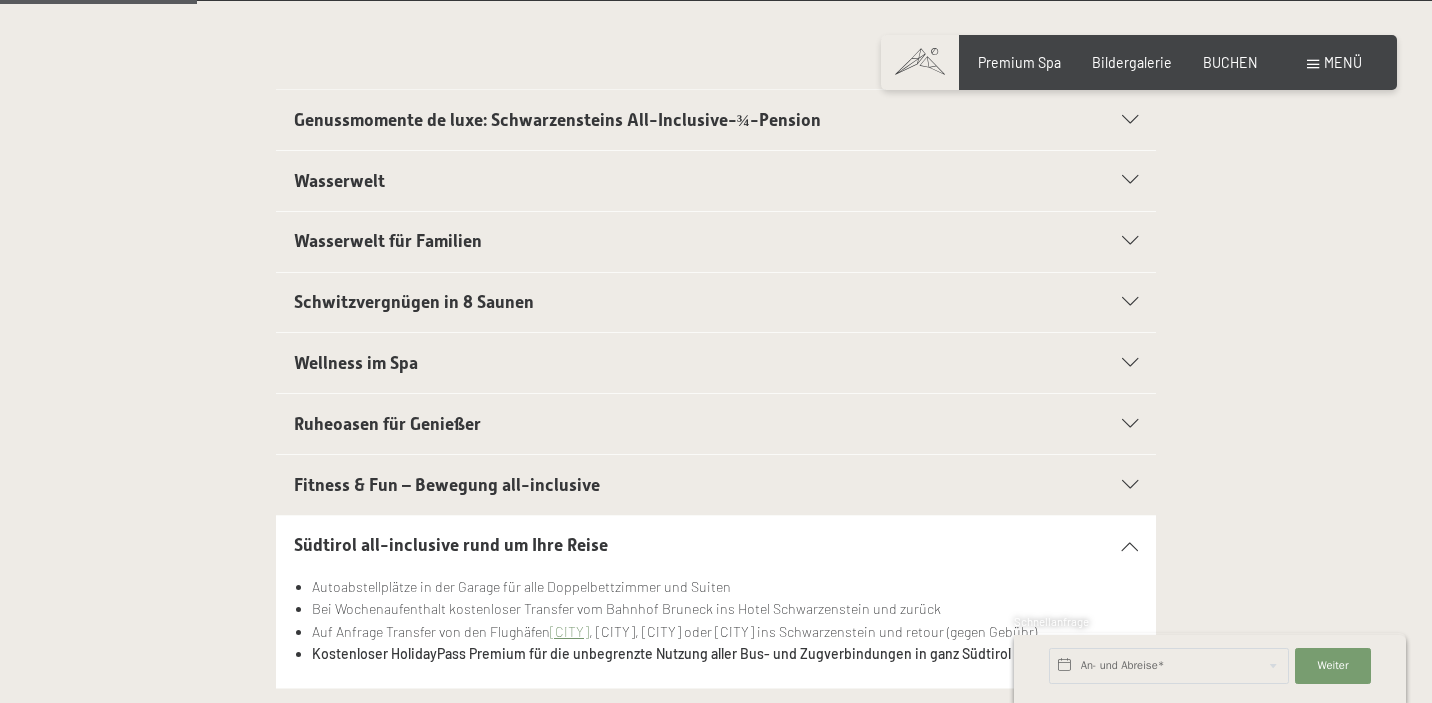 click on "Wellness im Spa" at bounding box center [674, 363] 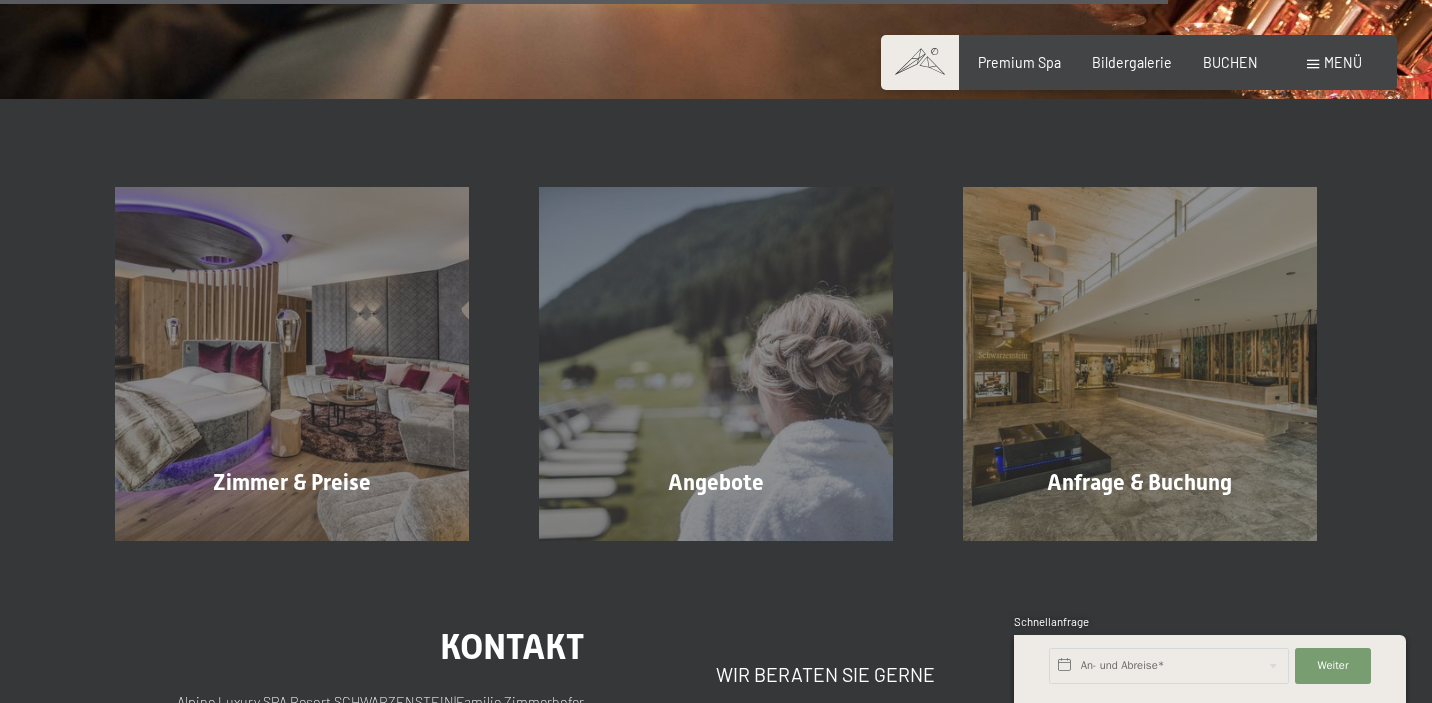 scroll, scrollTop: 2792, scrollLeft: 0, axis: vertical 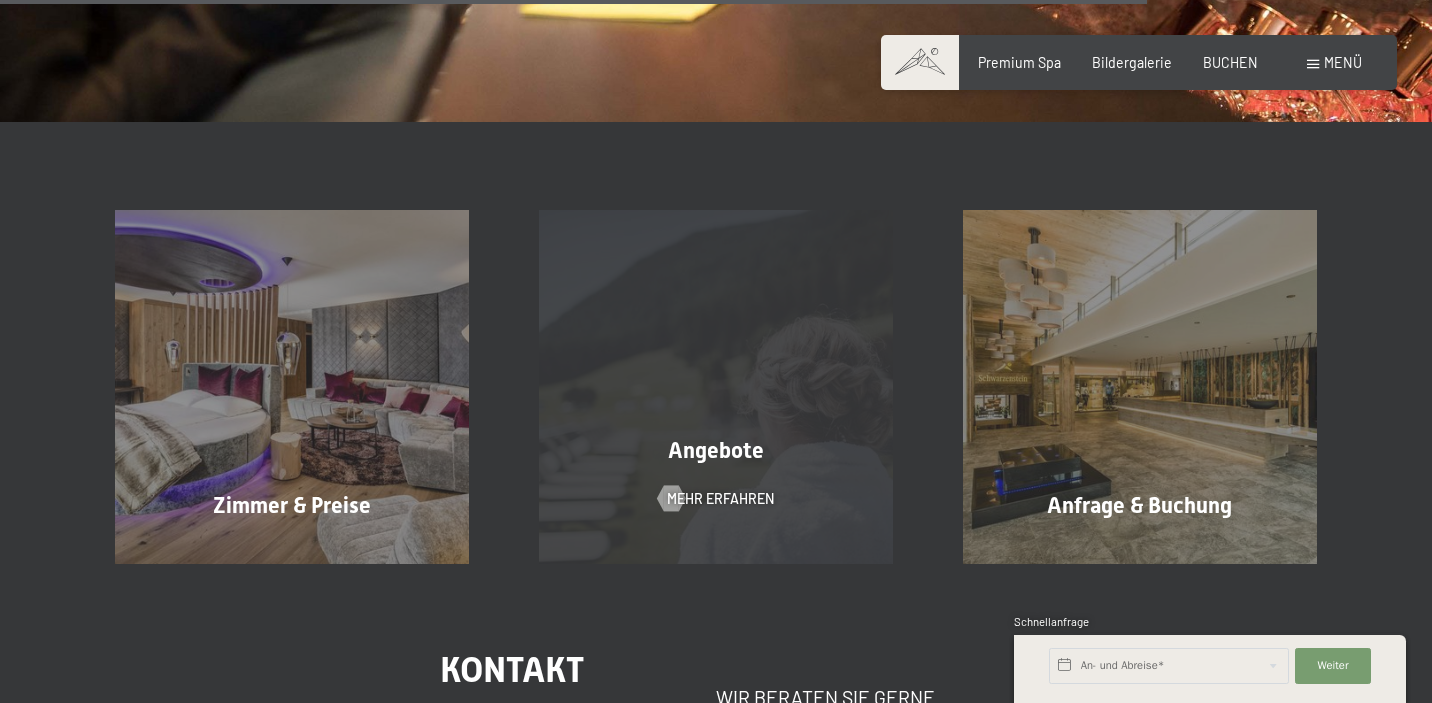 click on "Angebote" at bounding box center (716, 451) 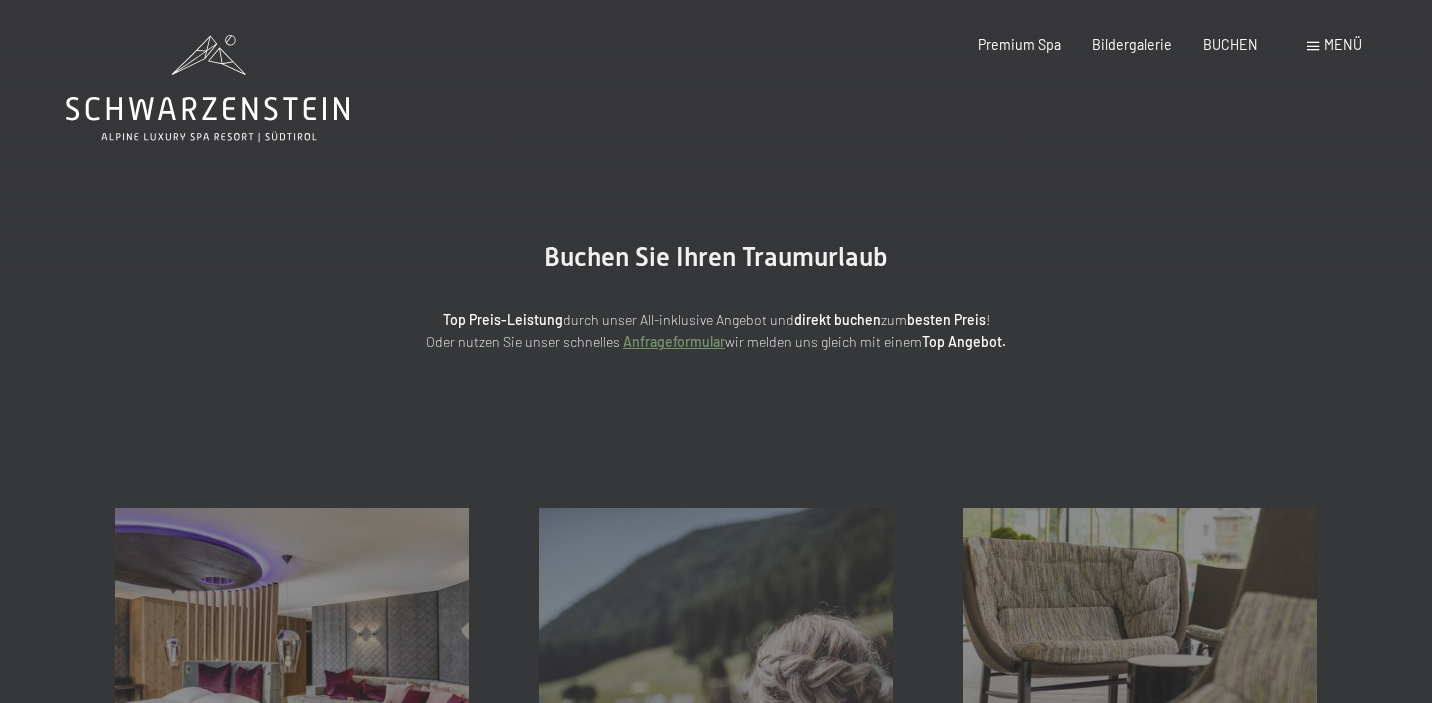 scroll, scrollTop: 0, scrollLeft: 0, axis: both 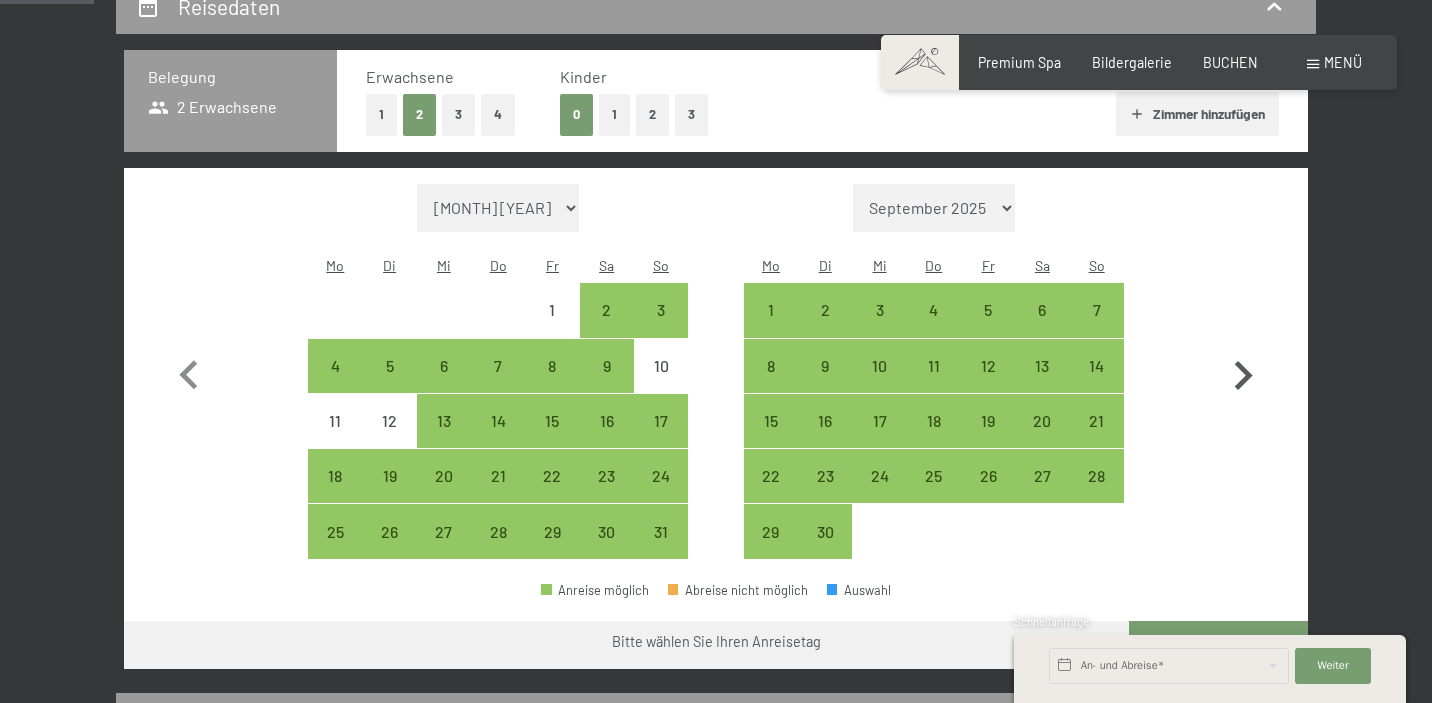click 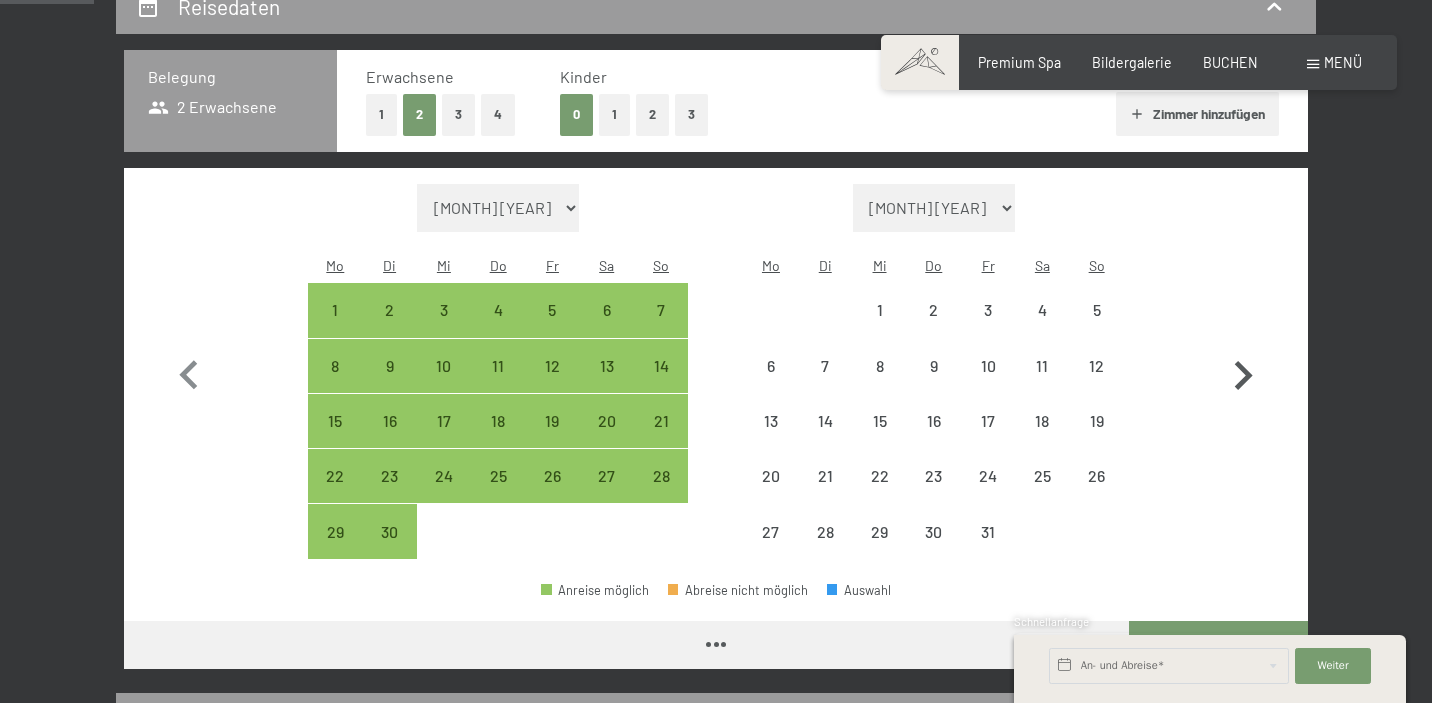click 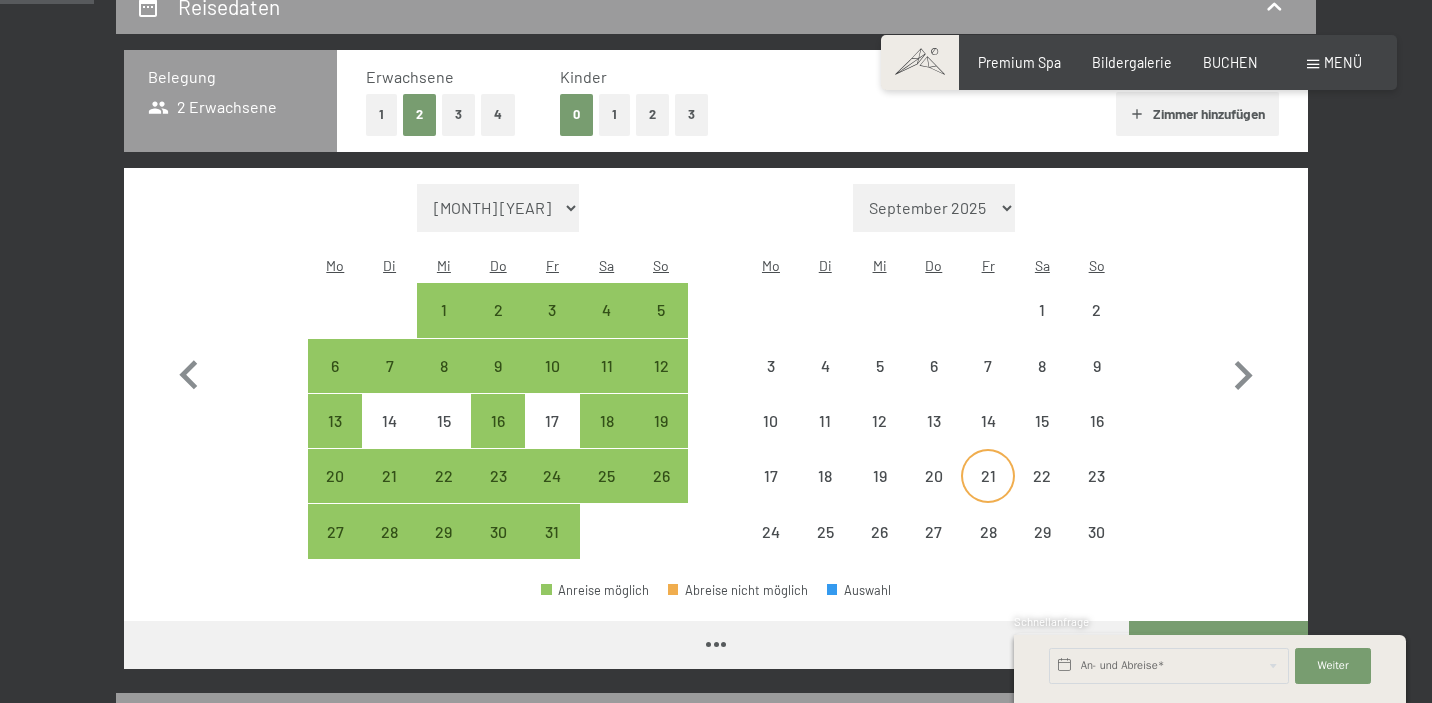 select on "2025-10-01" 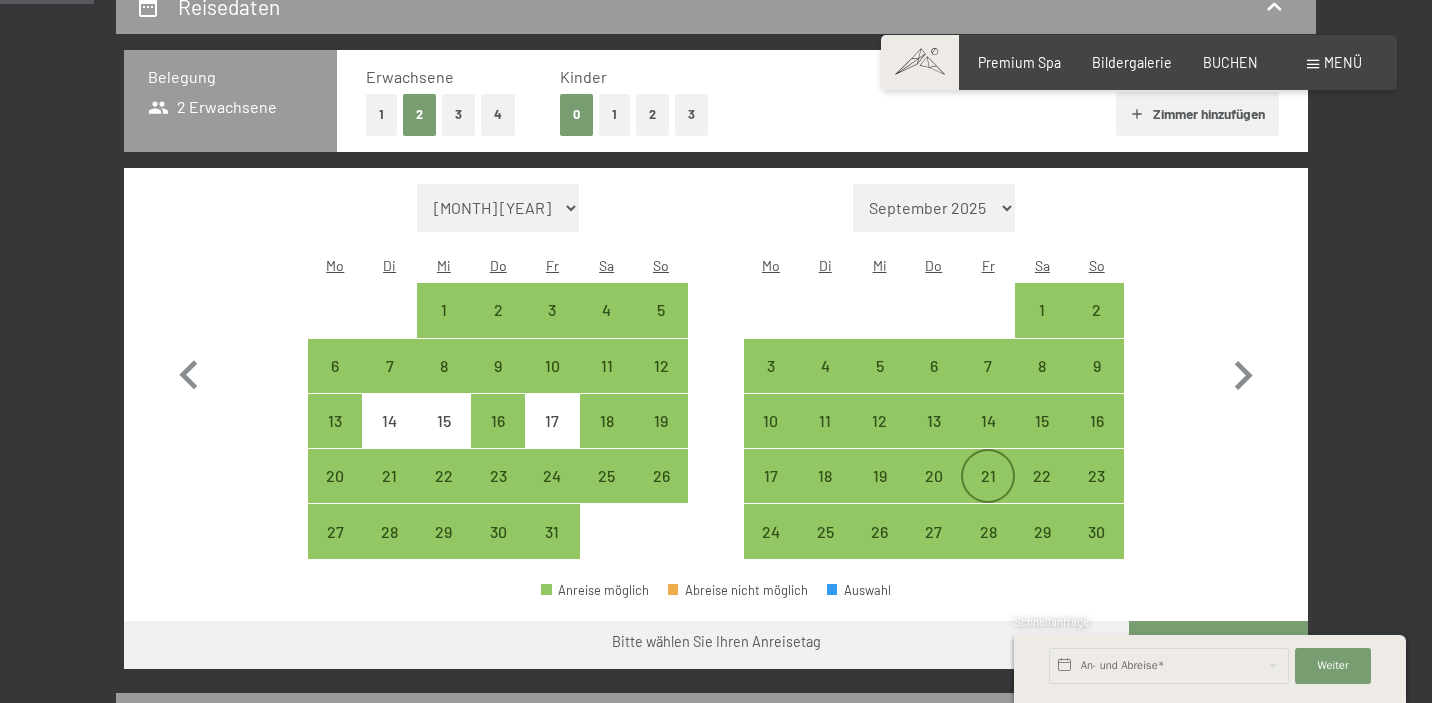 click on "21" at bounding box center [988, 493] 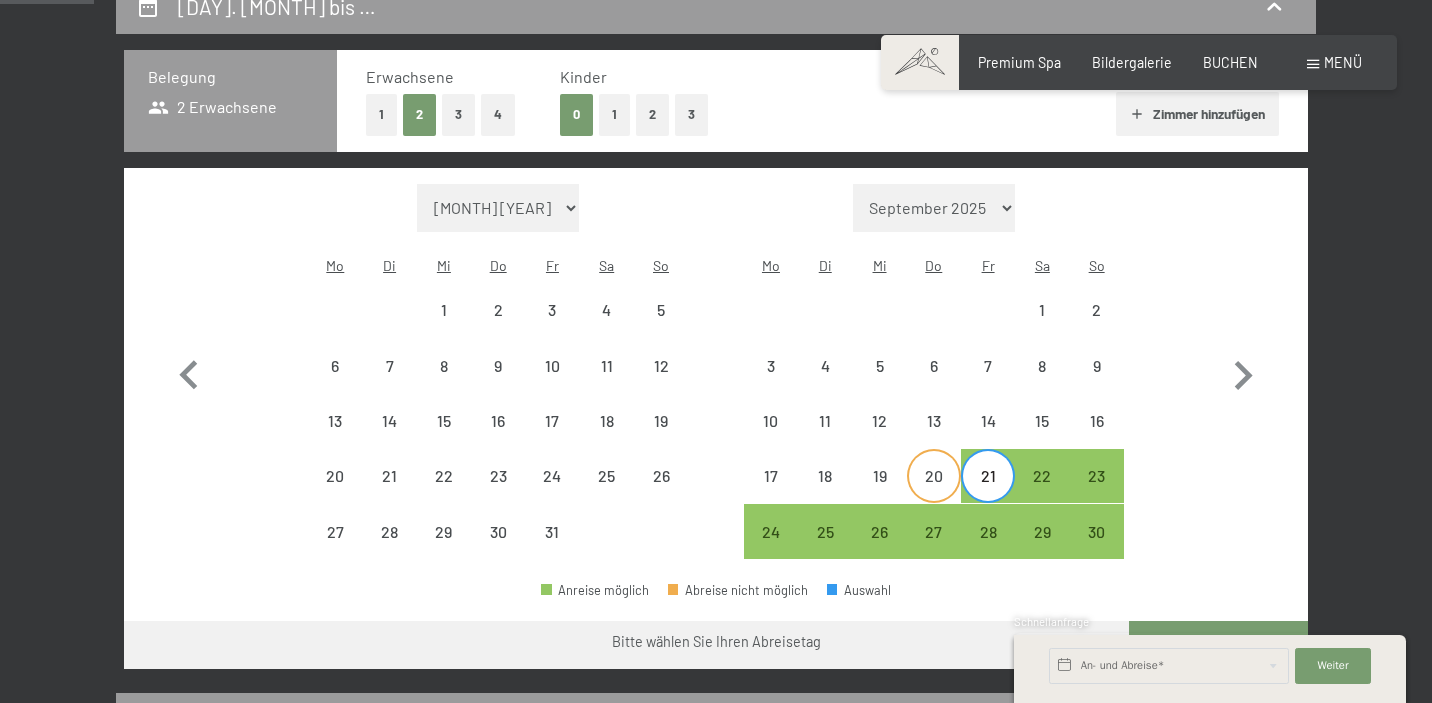 click on "20" at bounding box center [934, 493] 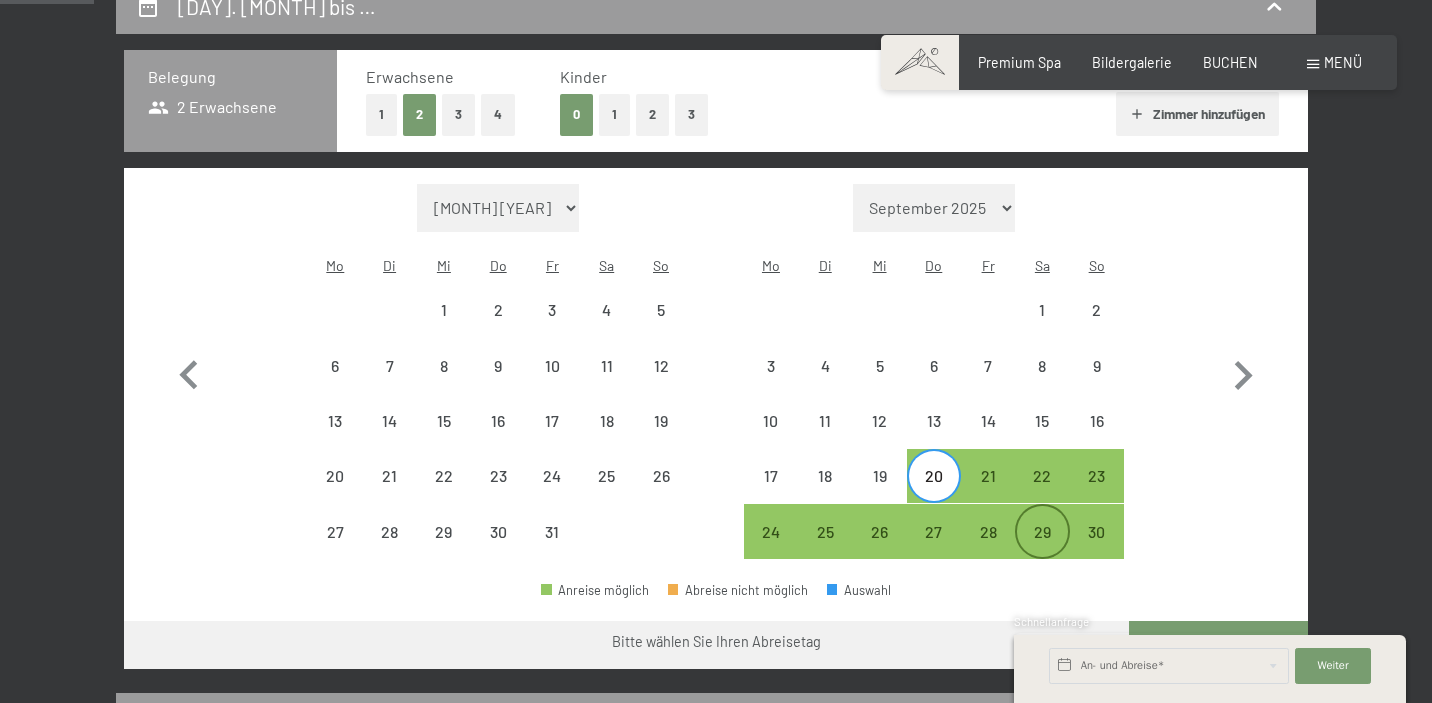click on "29" at bounding box center (1042, 549) 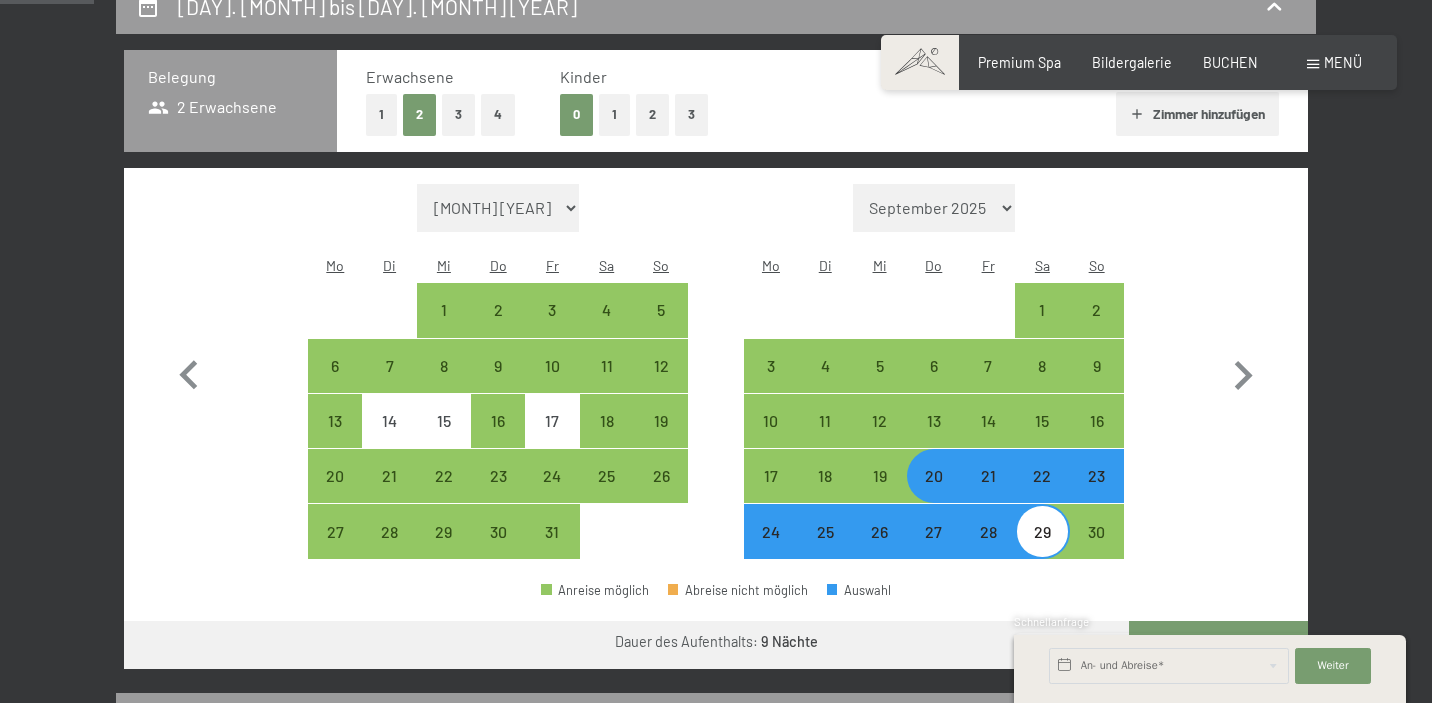click on "Weiter zu „Zimmer“" at bounding box center (1218, 645) 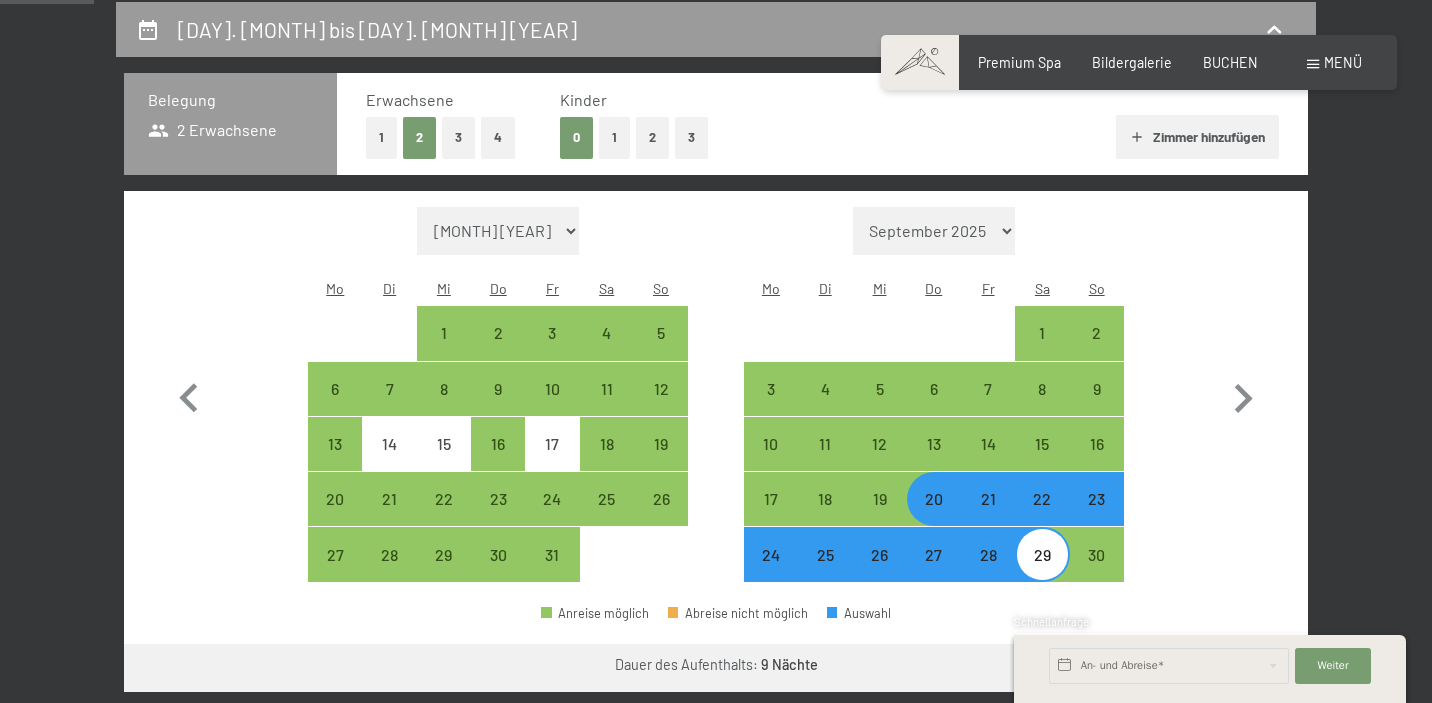 select on "2025-10-01" 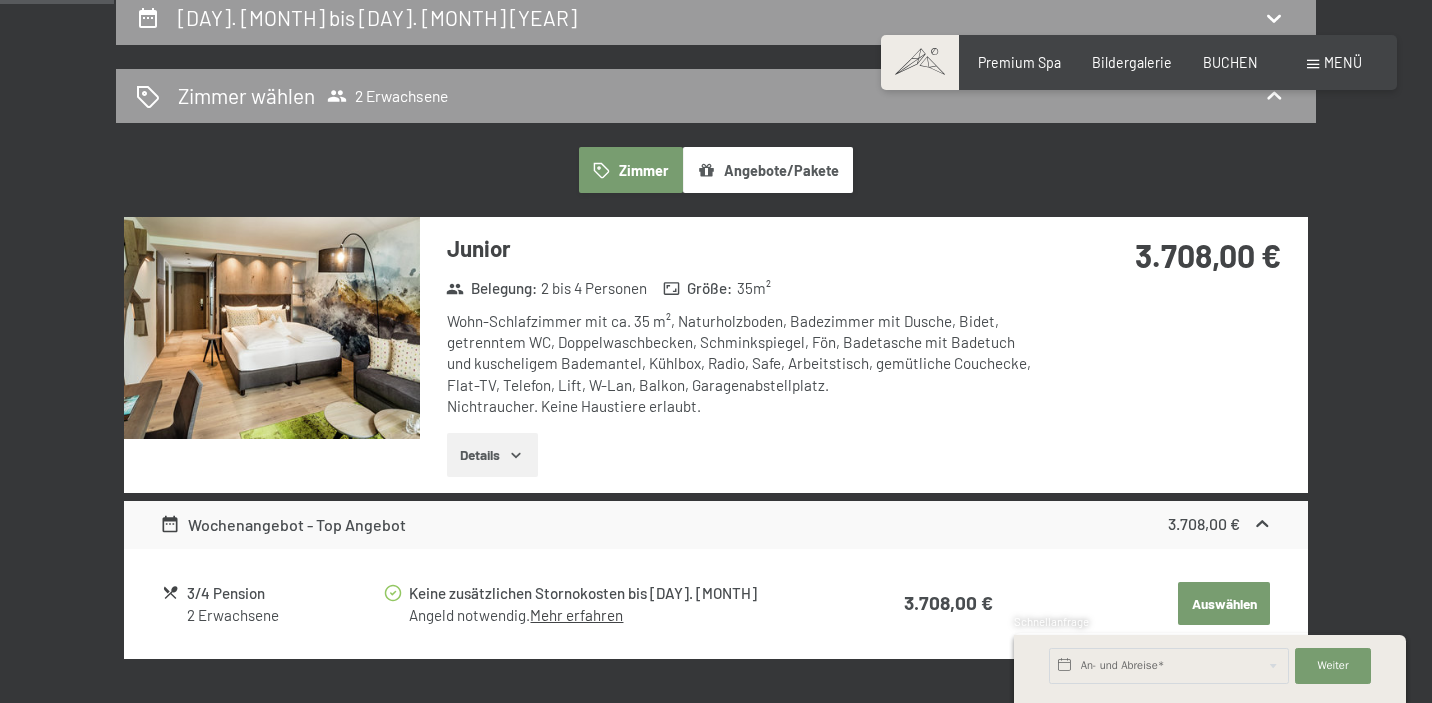 scroll, scrollTop: 417, scrollLeft: 0, axis: vertical 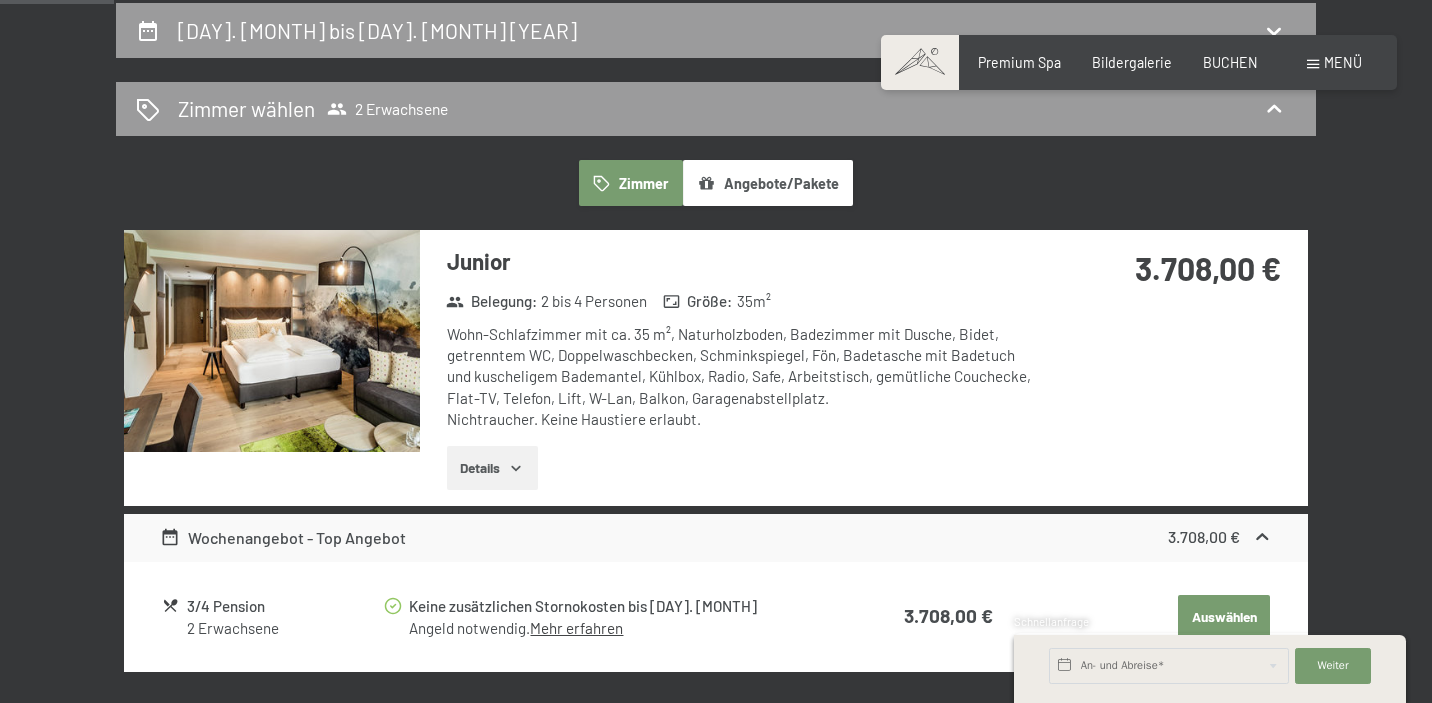 click on "Details" at bounding box center [492, 468] 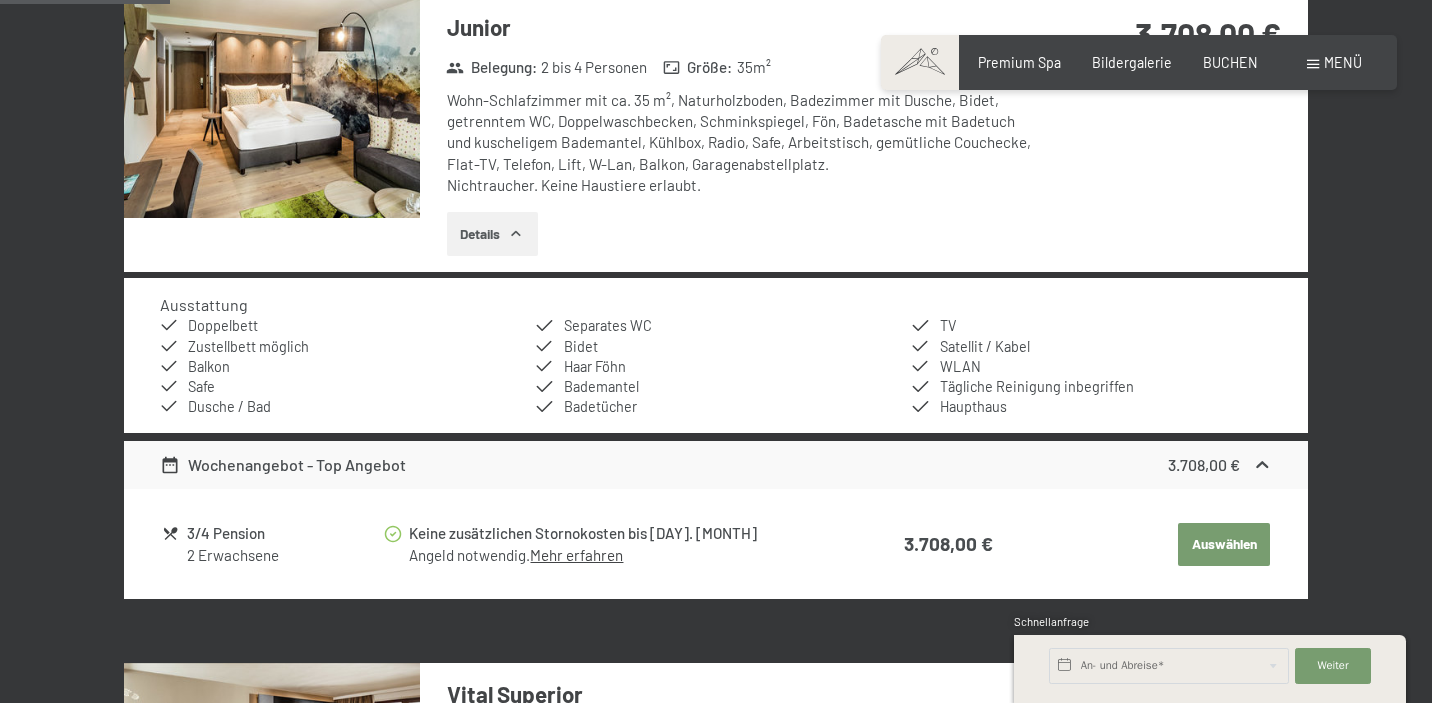 scroll, scrollTop: 654, scrollLeft: 0, axis: vertical 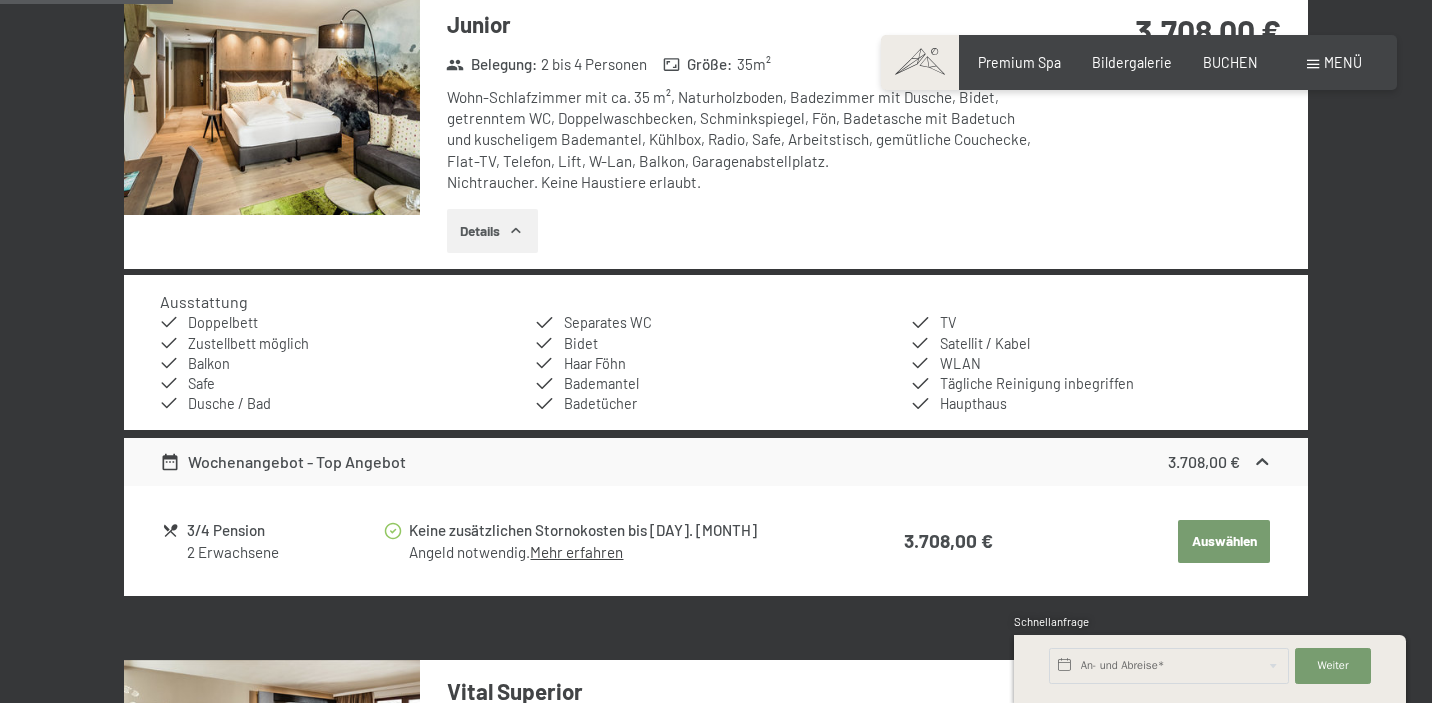click on "Auswählen" at bounding box center (1224, 542) 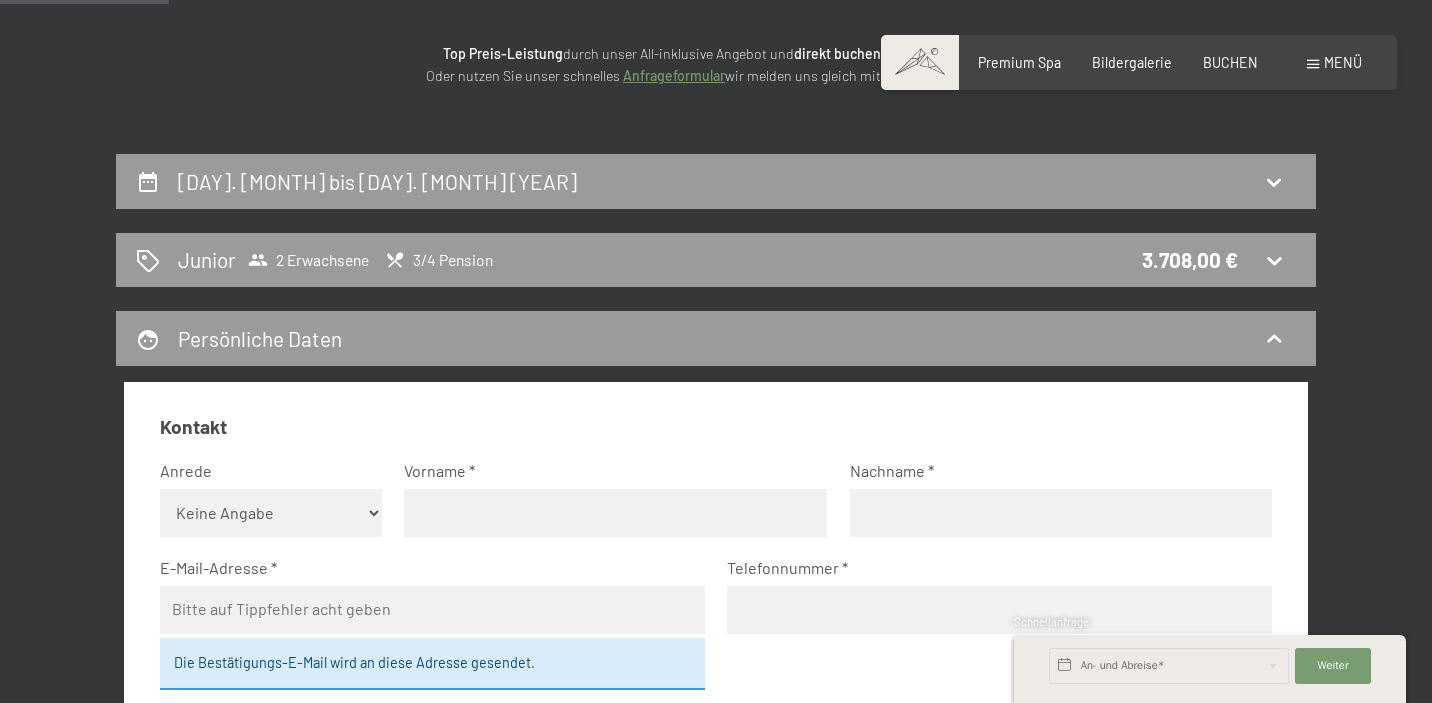 scroll, scrollTop: 261, scrollLeft: 0, axis: vertical 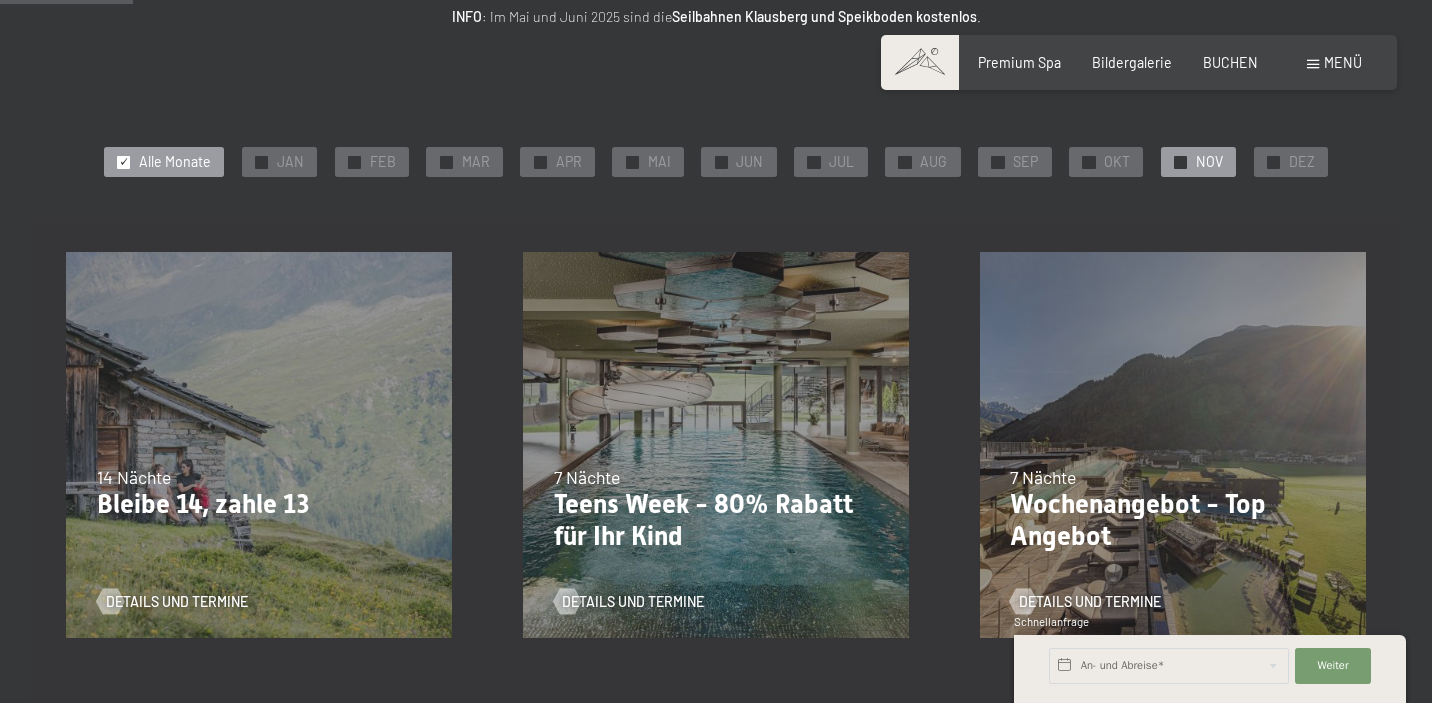 click on "✓" at bounding box center (1180, 162) 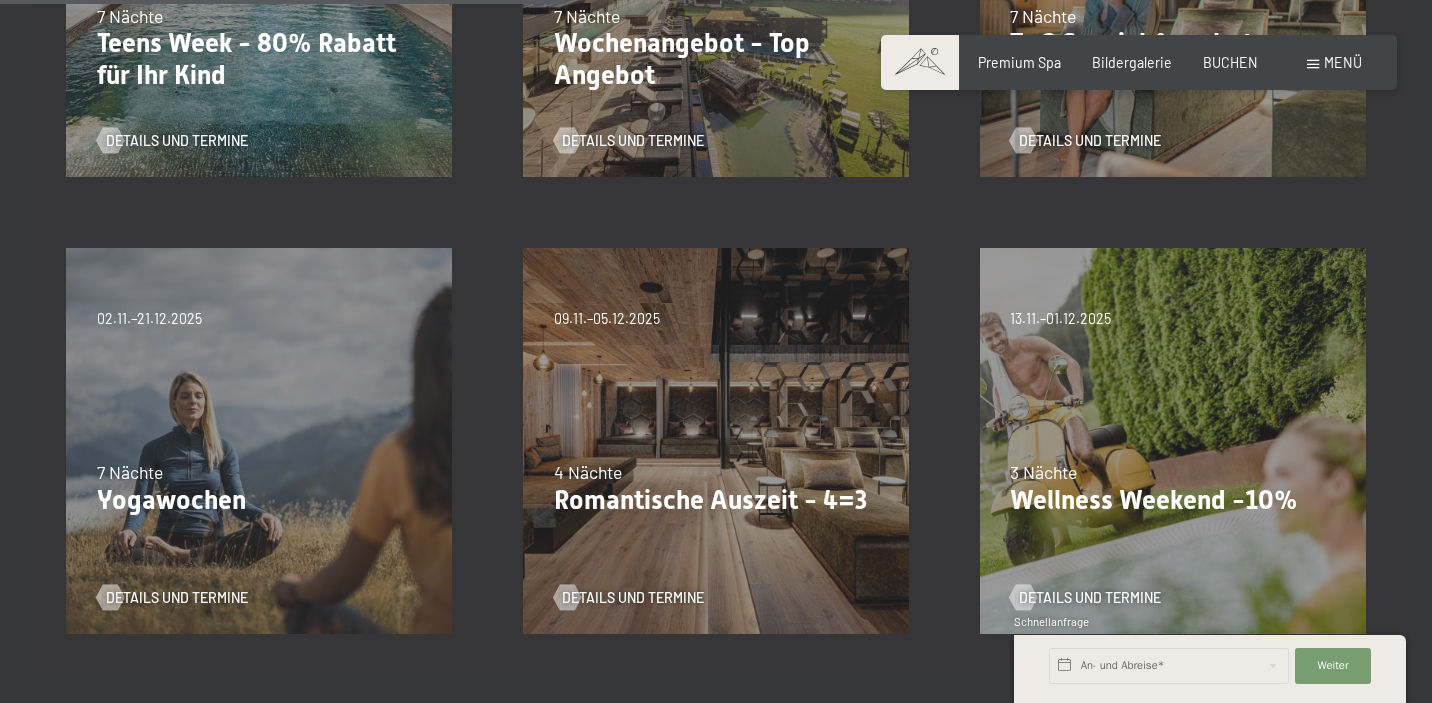 scroll, scrollTop: 802, scrollLeft: 0, axis: vertical 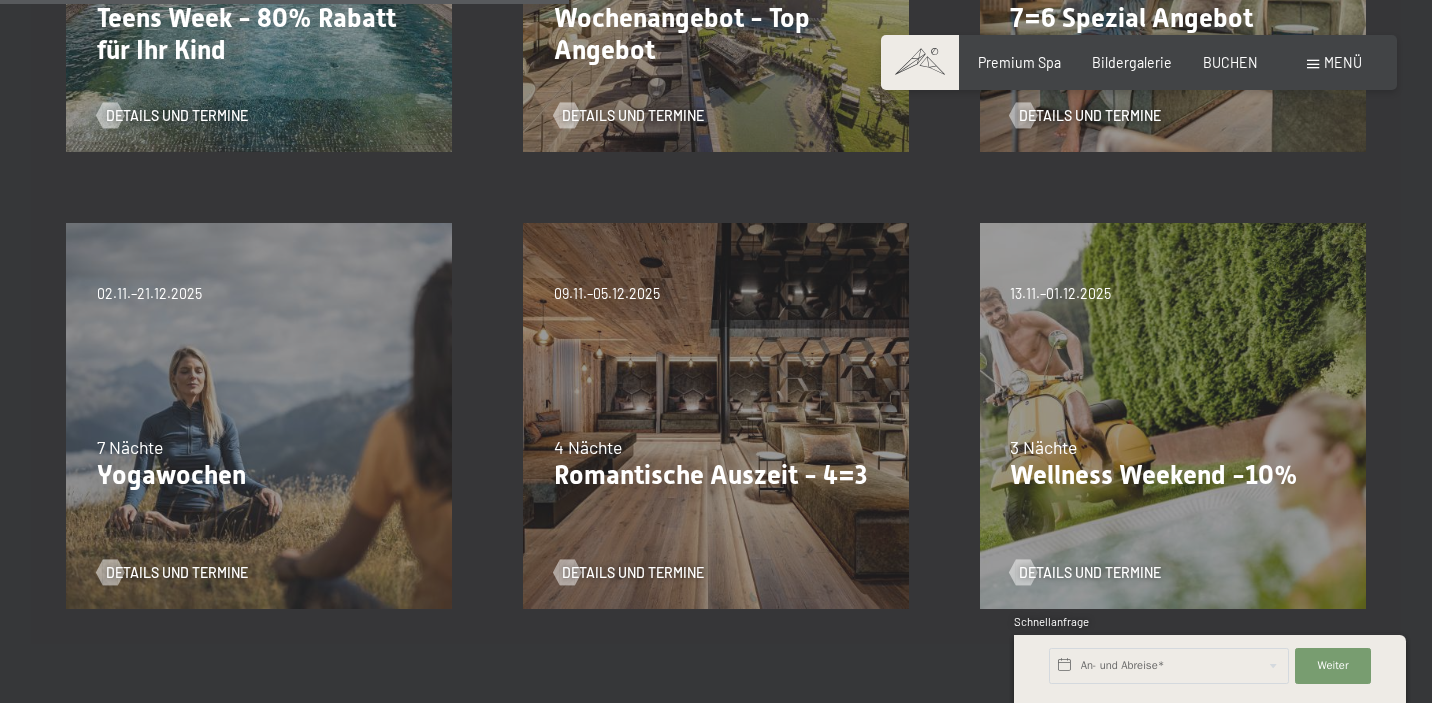 click on "7 Nächte" at bounding box center (259, 447) 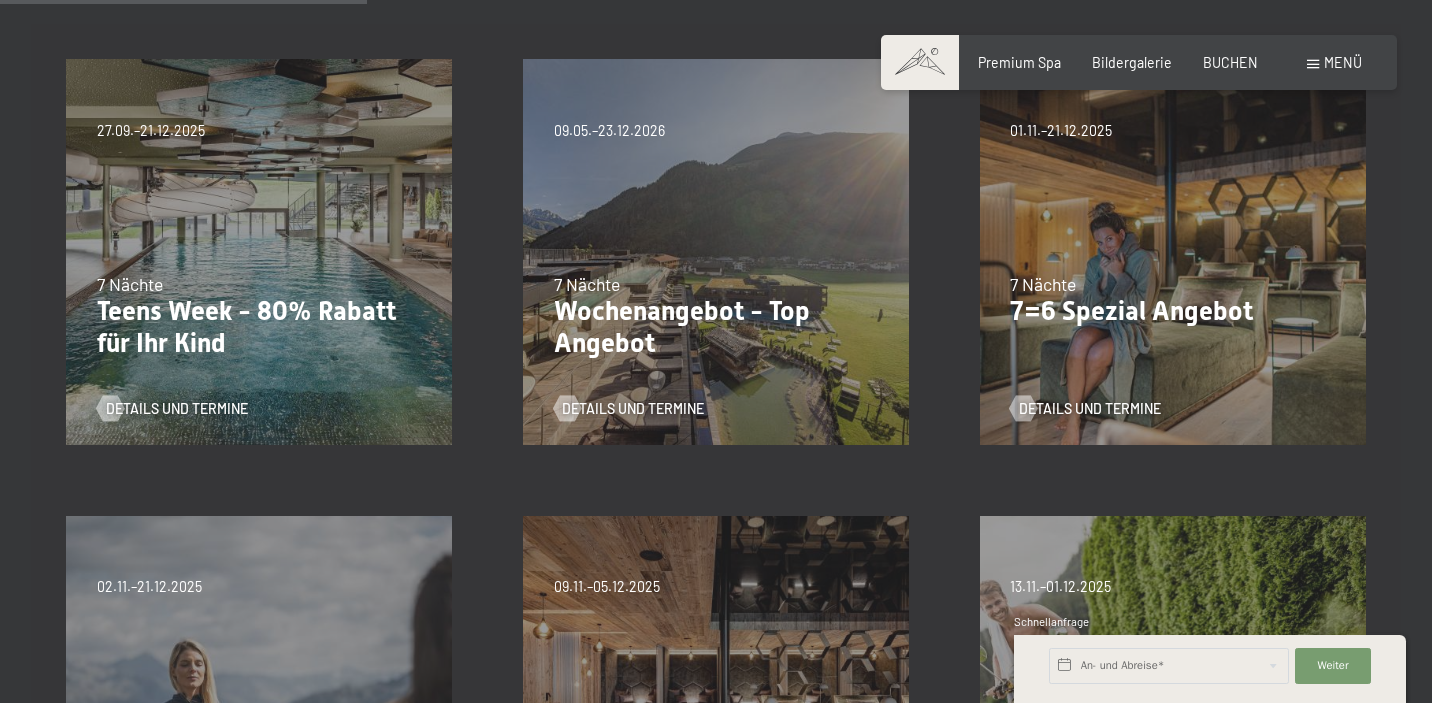 scroll, scrollTop: 503, scrollLeft: 0, axis: vertical 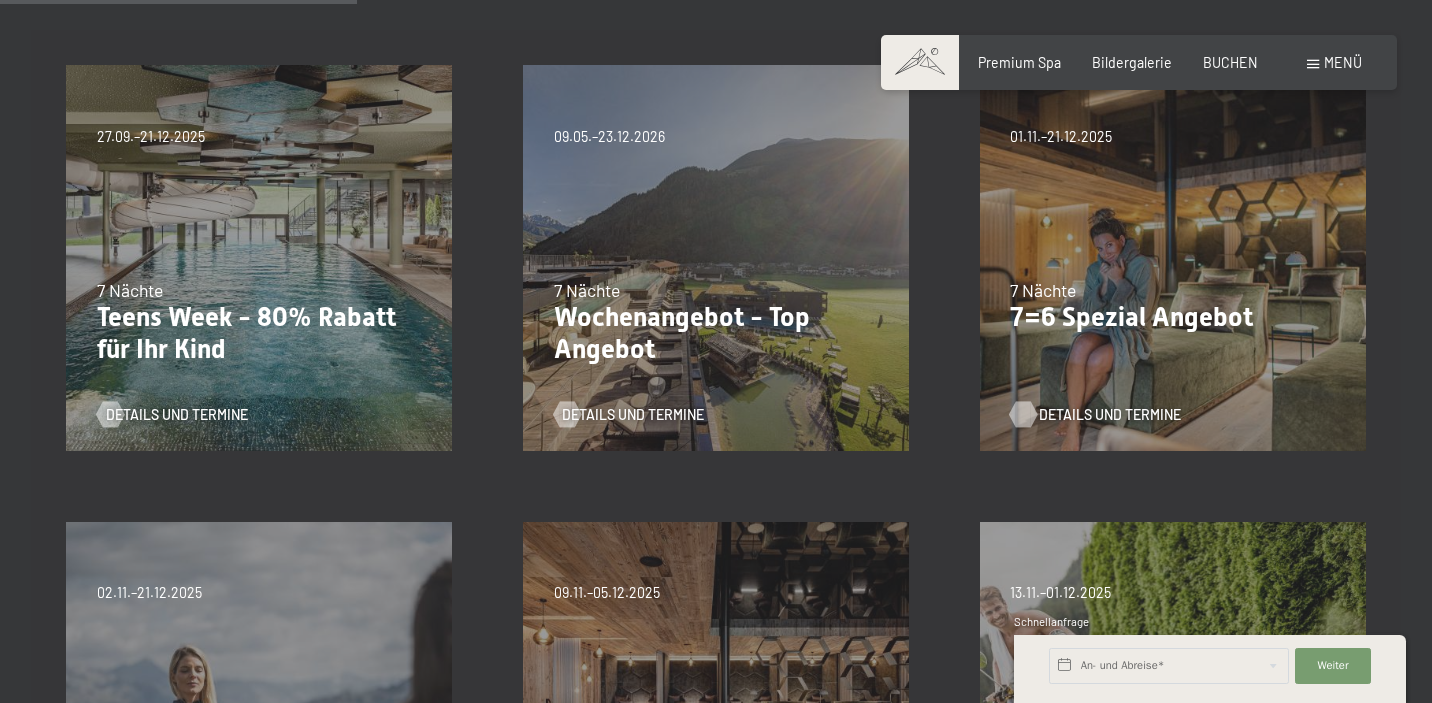 click on "Details und Termine" at bounding box center [1110, 415] 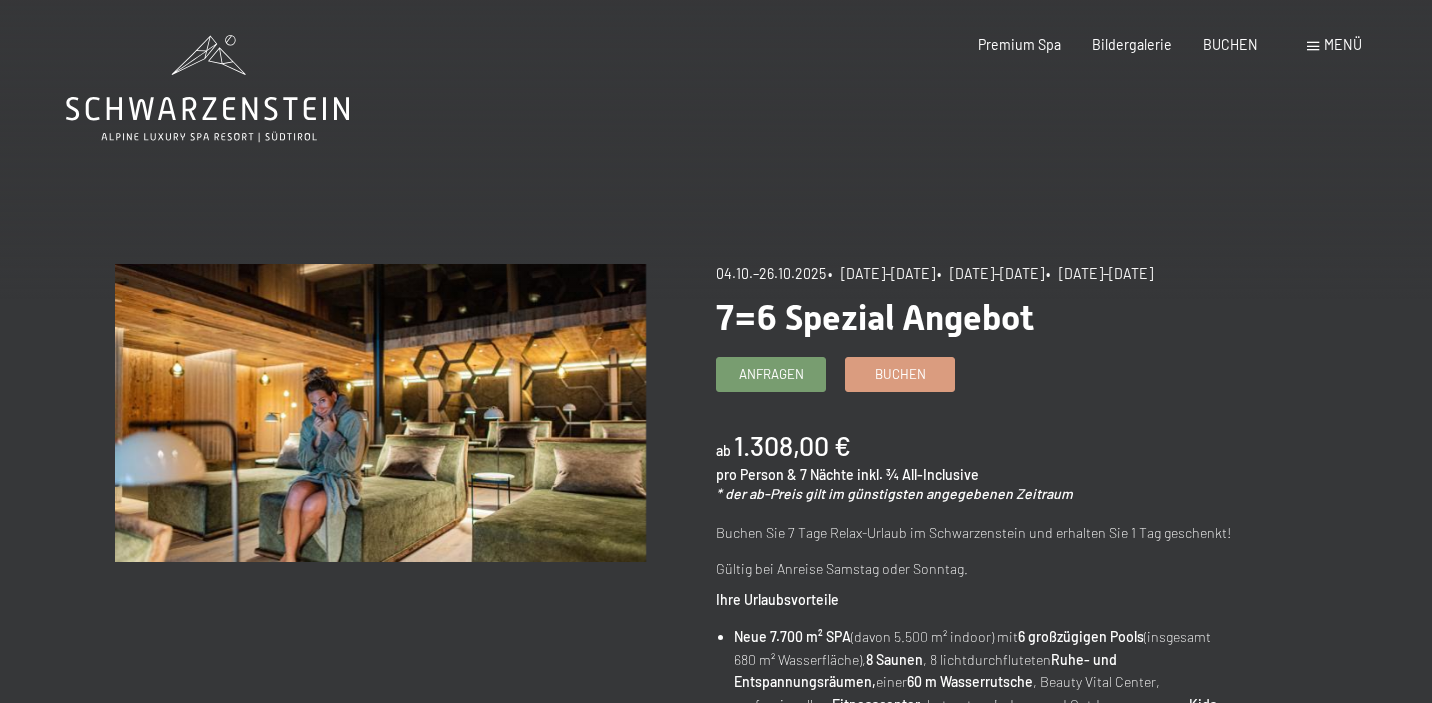 scroll, scrollTop: 0, scrollLeft: 0, axis: both 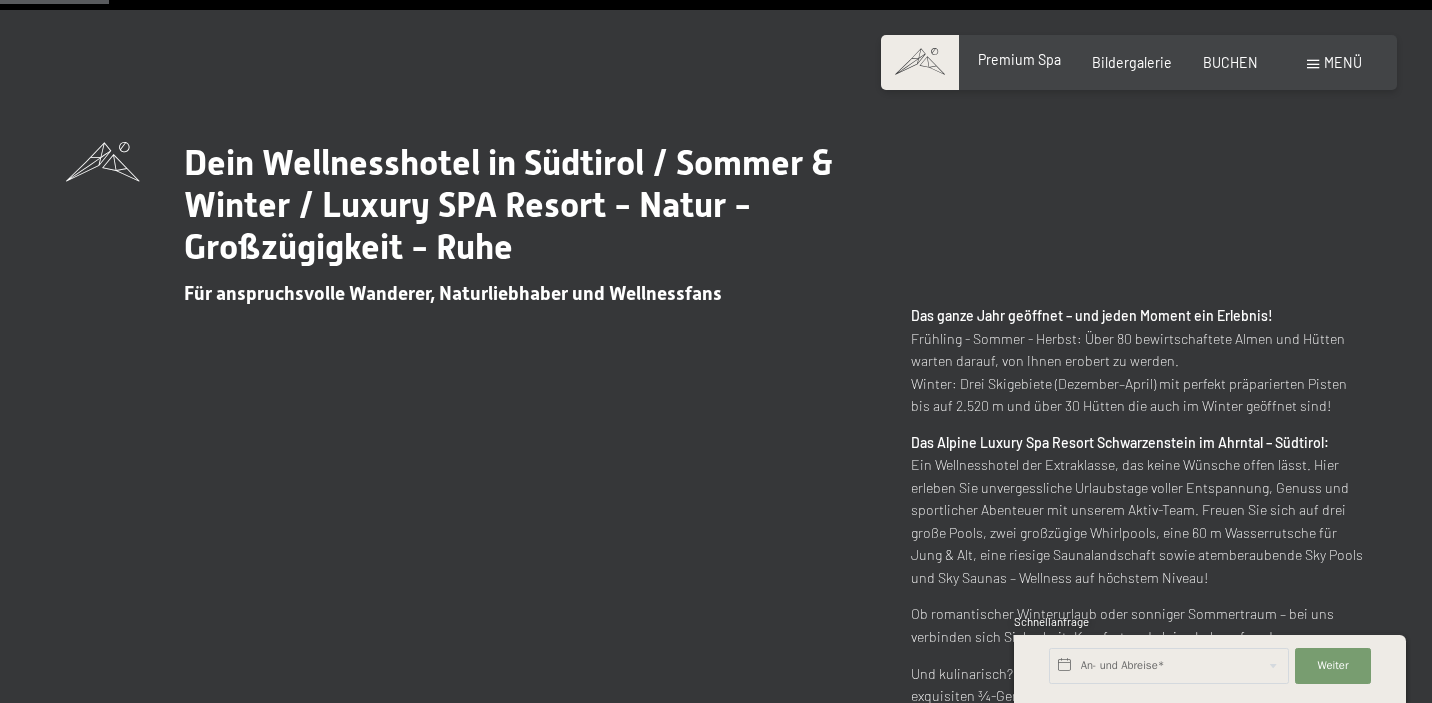 click on "Premium Spa" at bounding box center [1019, 59] 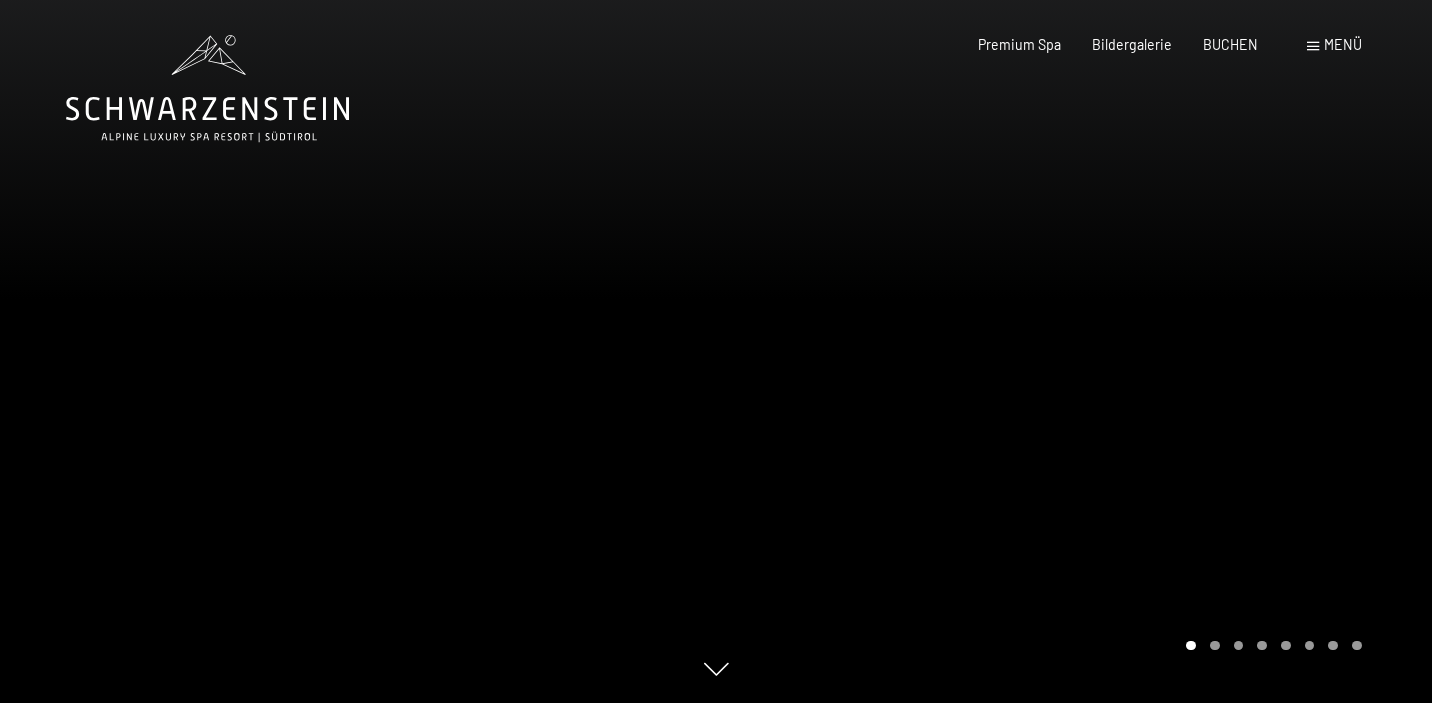scroll, scrollTop: 0, scrollLeft: 0, axis: both 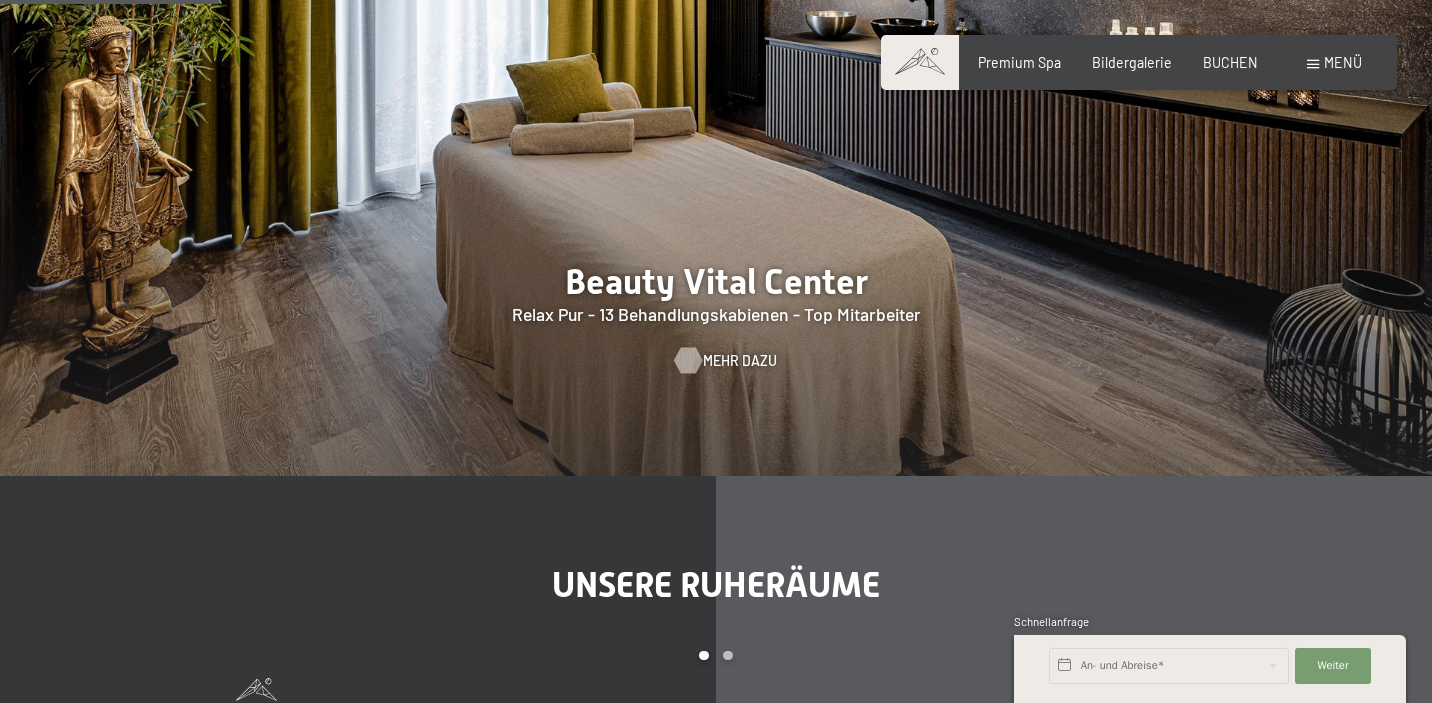 click on "Mehr dazu" at bounding box center [740, 361] 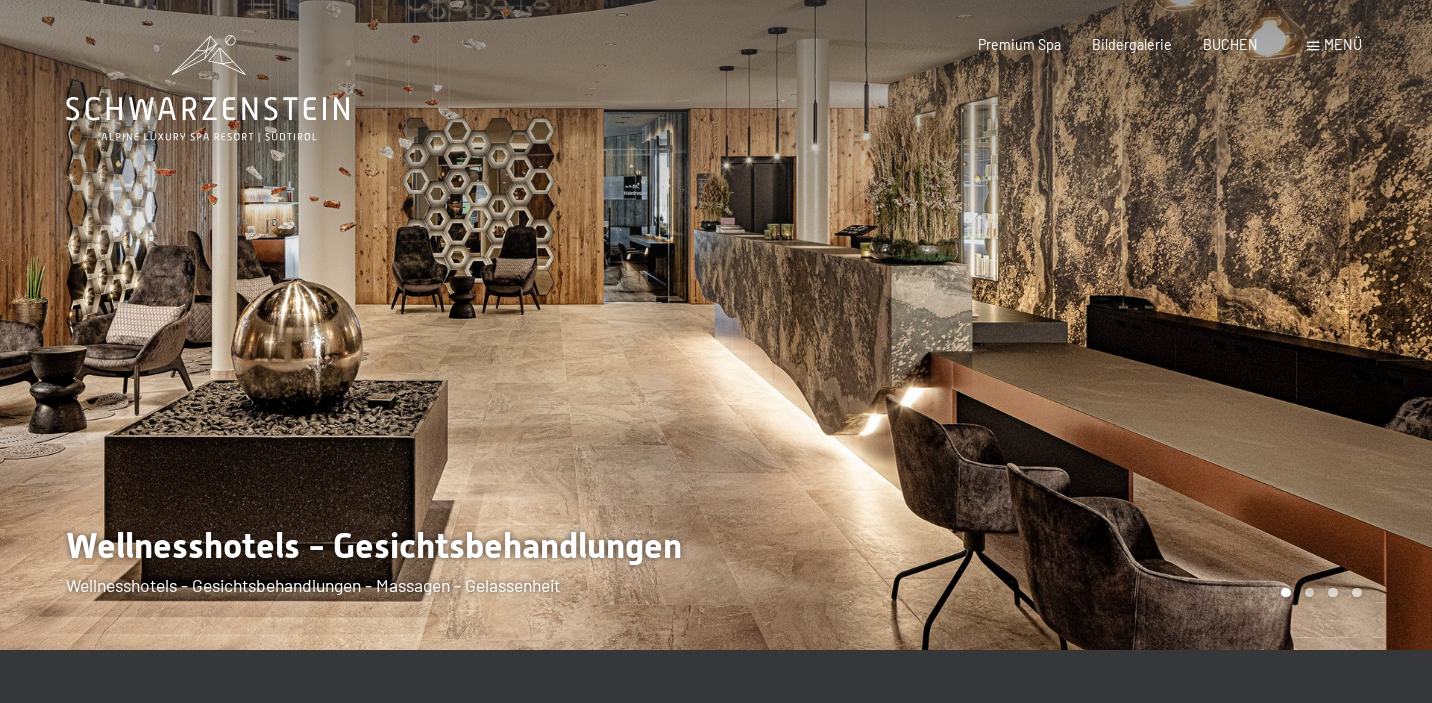 scroll, scrollTop: 0, scrollLeft: 0, axis: both 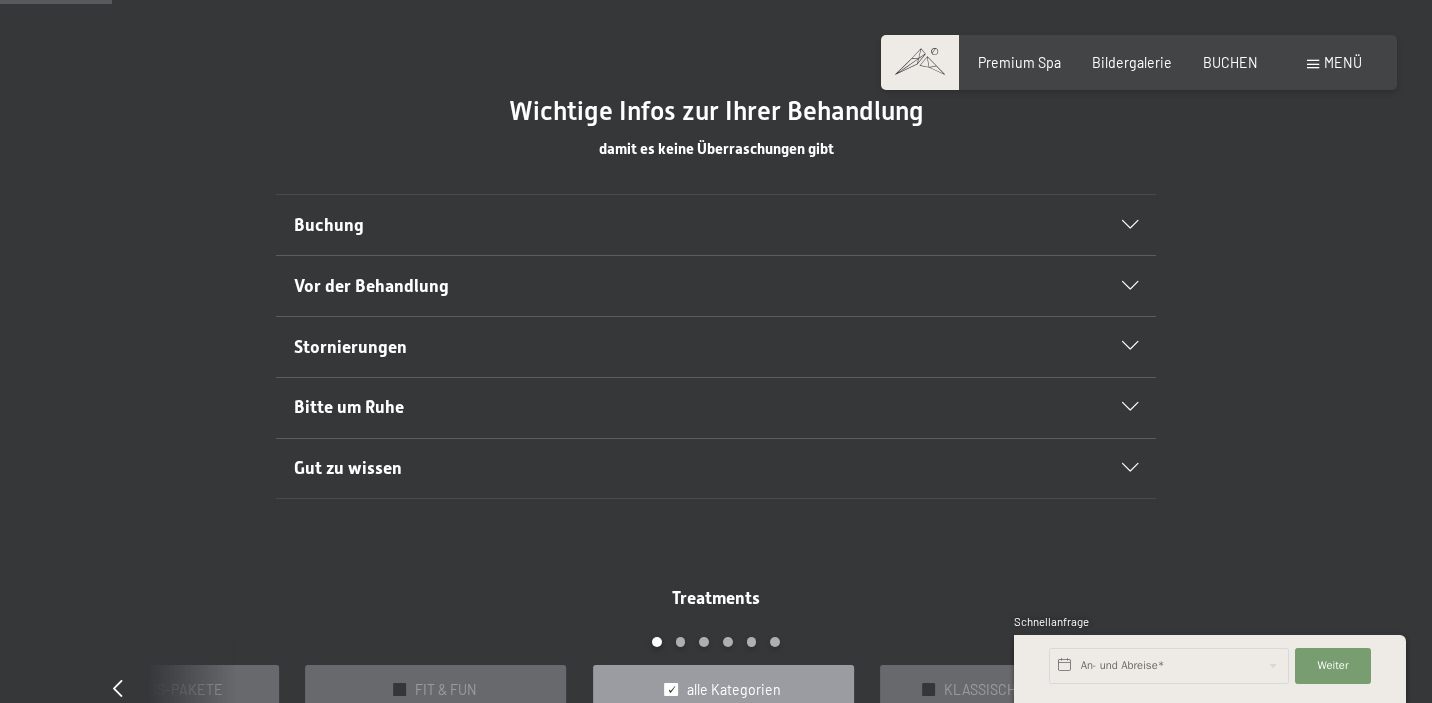 click on "Buchung" at bounding box center (716, 225) 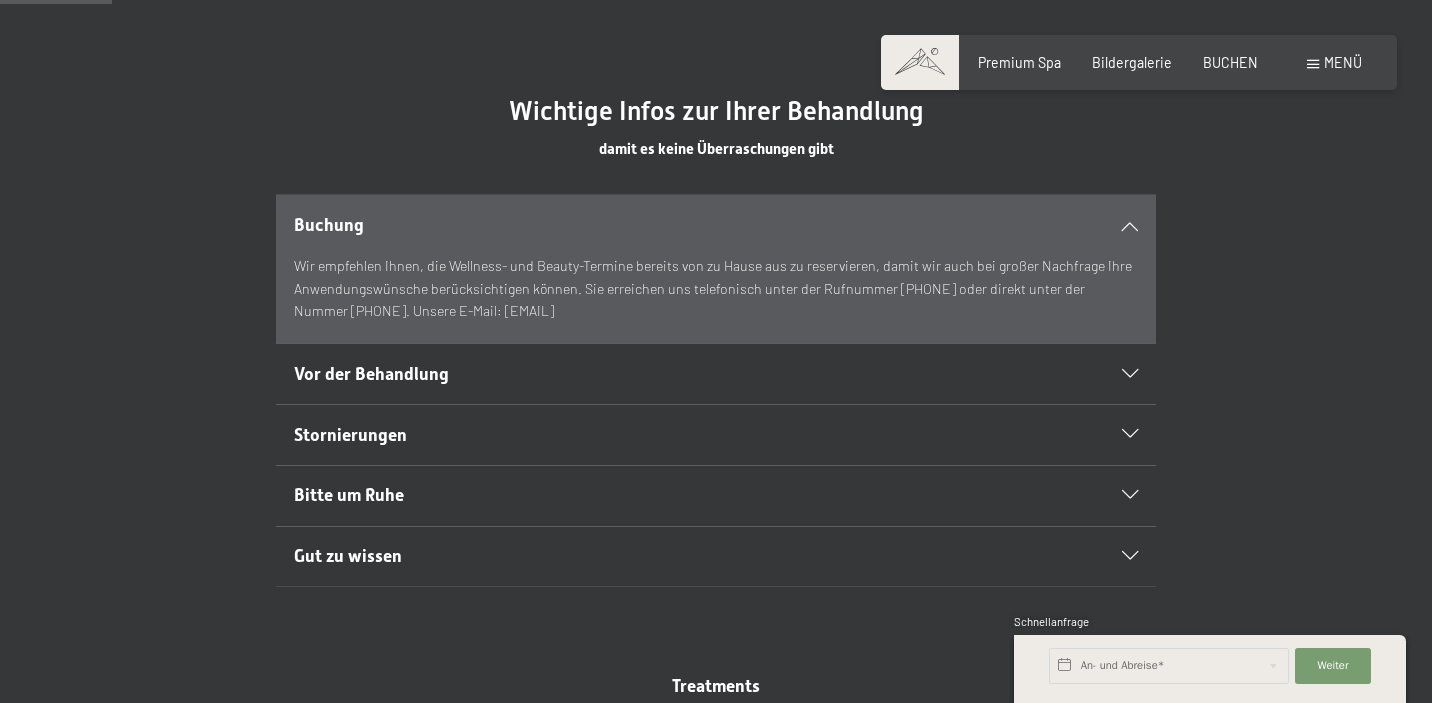 click on "Vor der Behandlung" at bounding box center [674, 374] 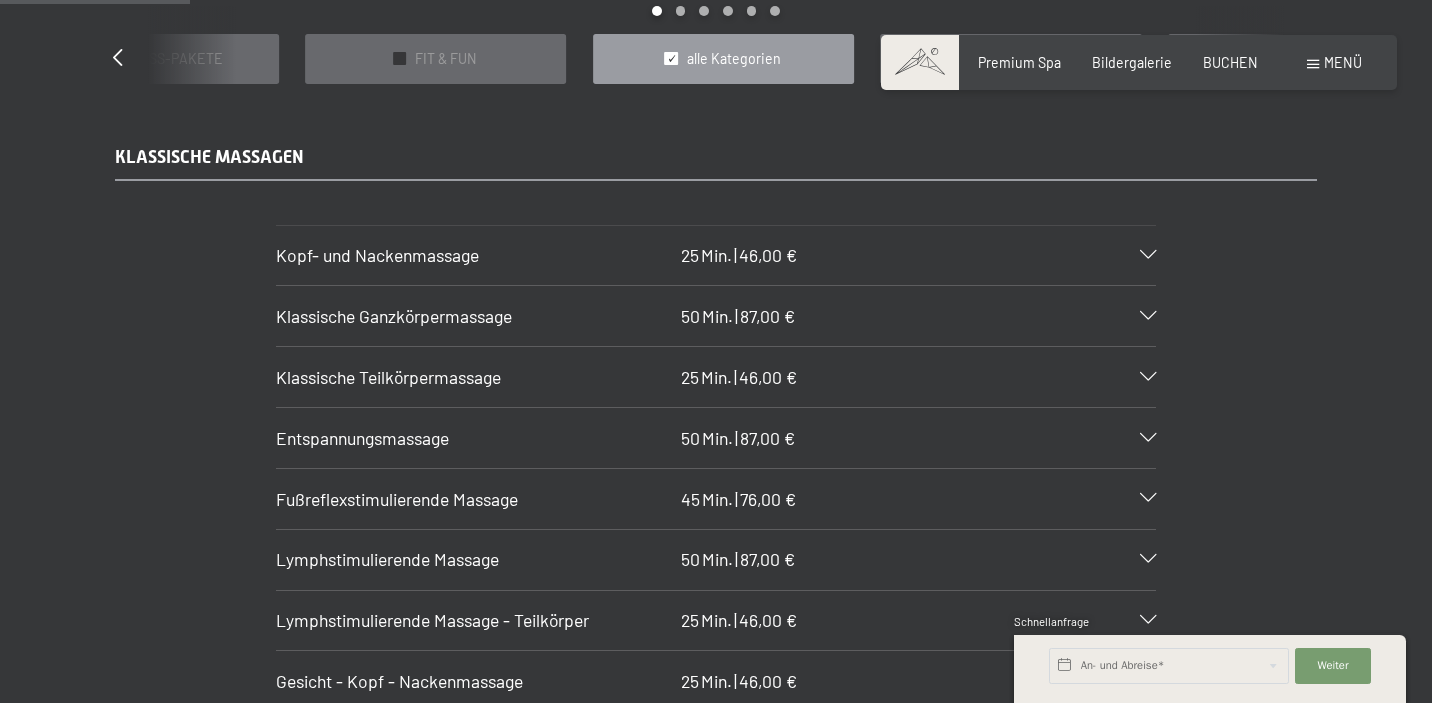 scroll, scrollTop: 1871, scrollLeft: 0, axis: vertical 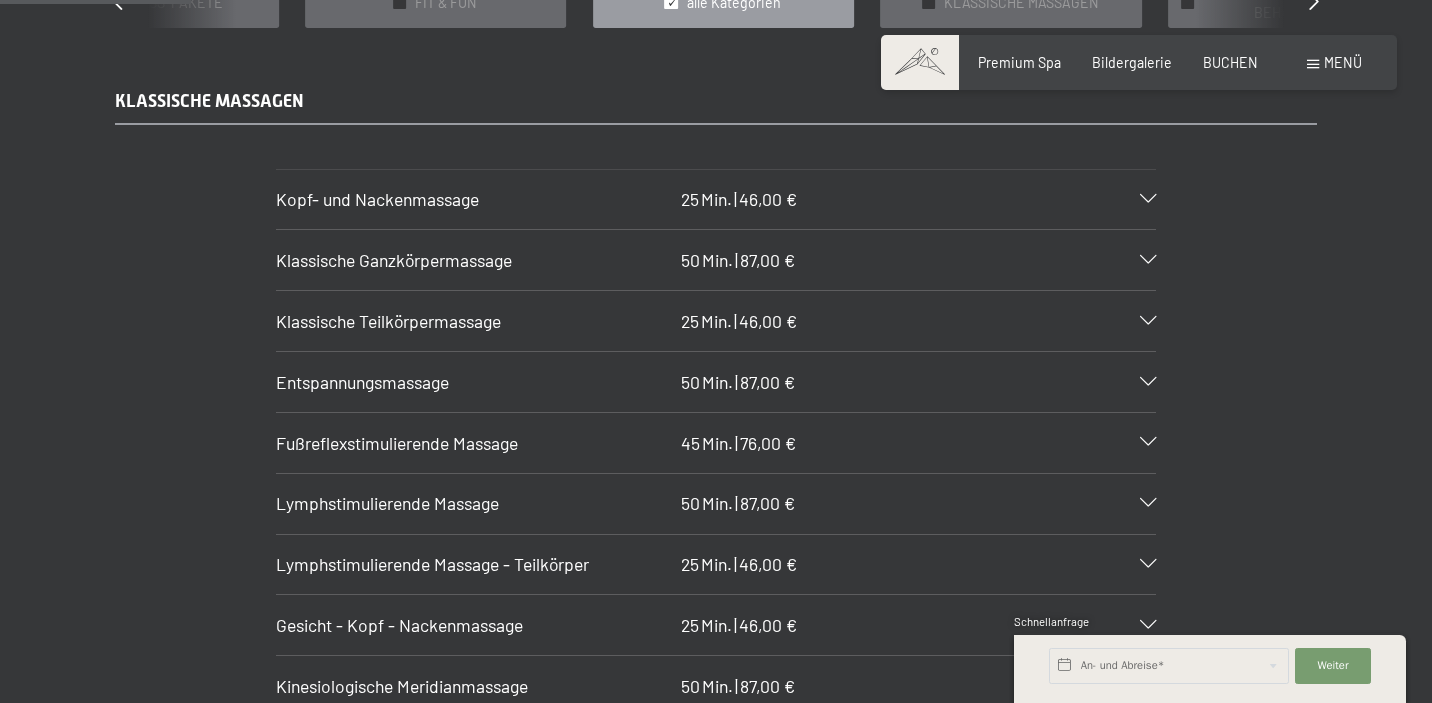 click on "Klassische Ganzkörpermassage         50   Min.     |     87,00 €" at bounding box center [716, 260] 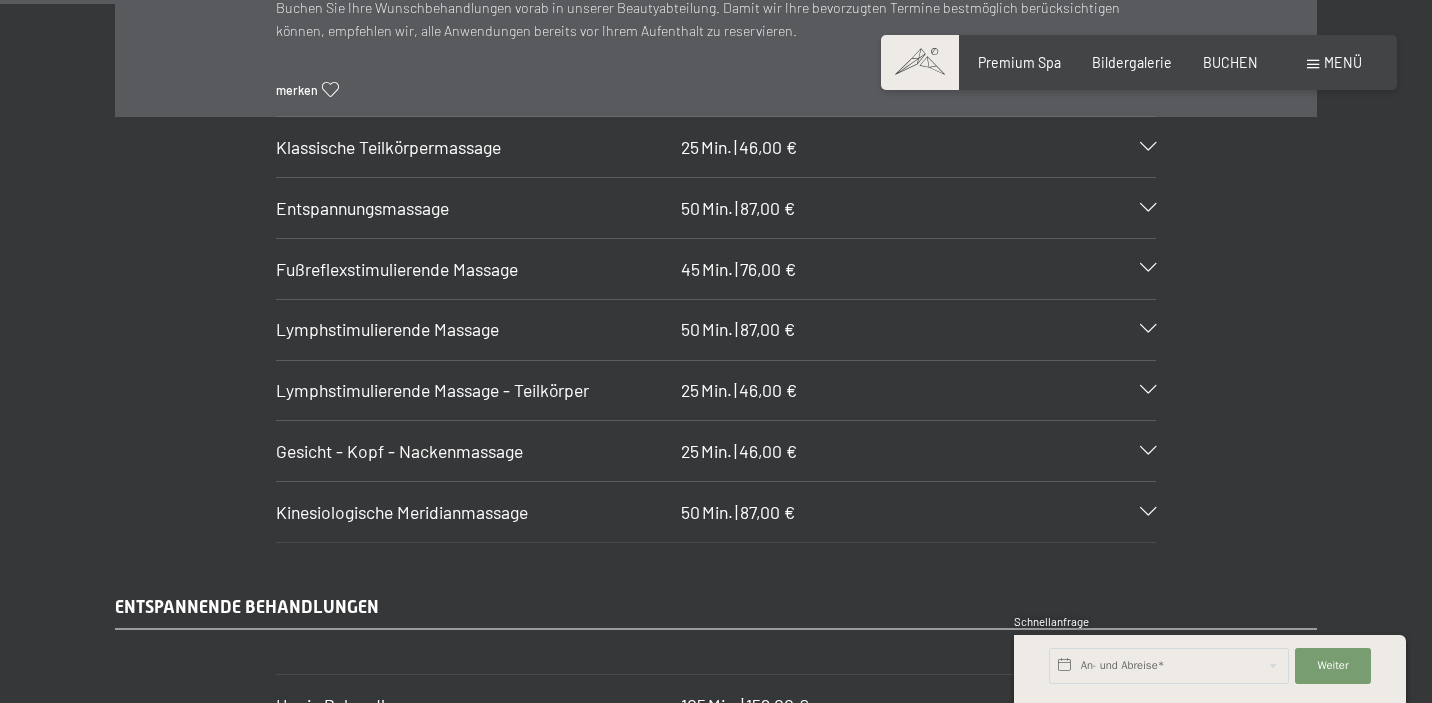 scroll, scrollTop: 2380, scrollLeft: 0, axis: vertical 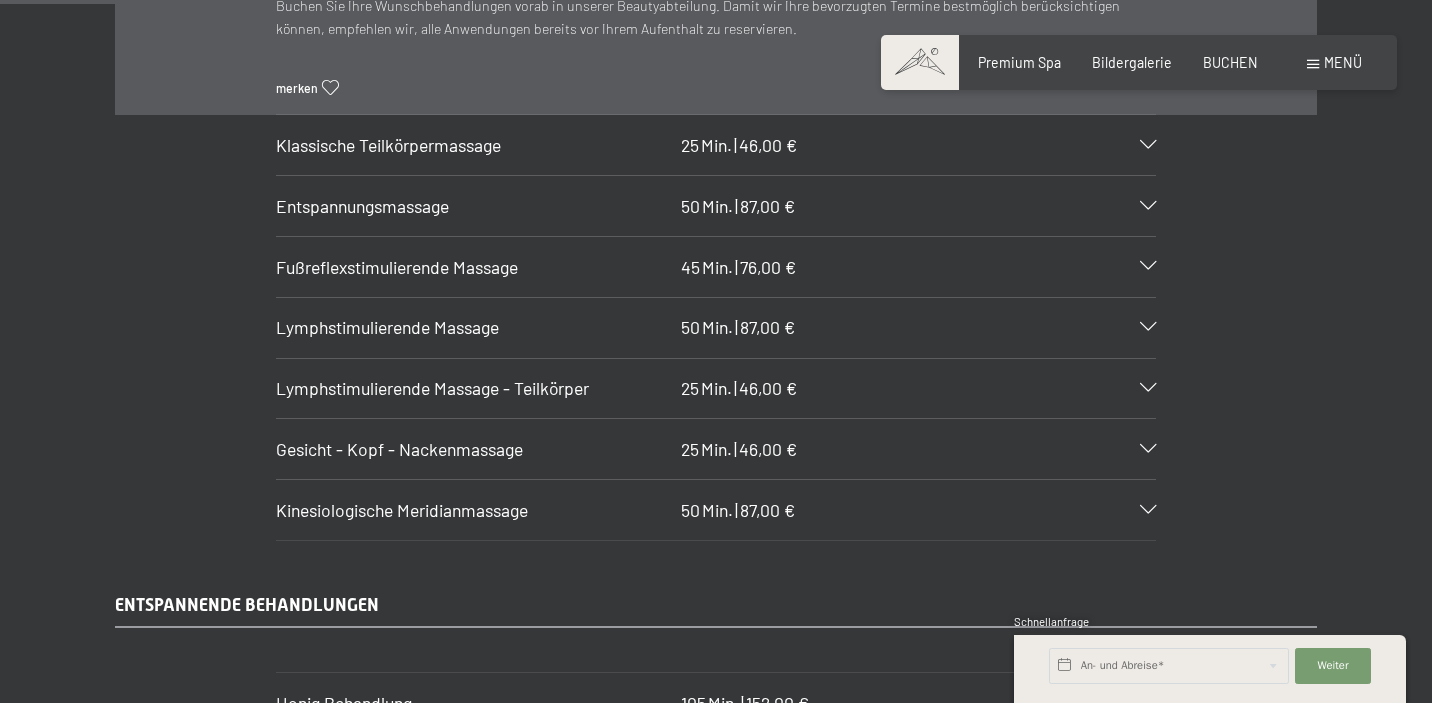 click on "Entspannungsmassage         50   Min.     |     87,00 €" at bounding box center (716, 206) 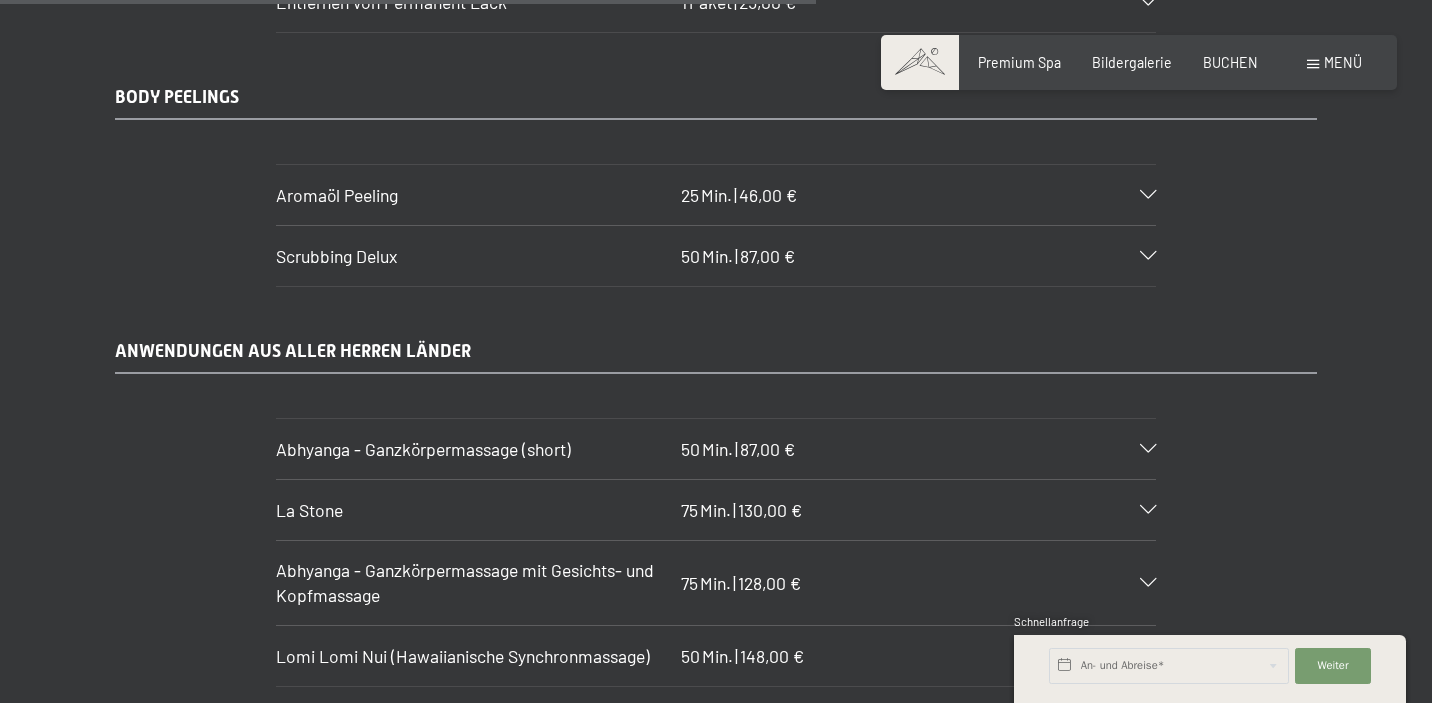 scroll, scrollTop: 8192, scrollLeft: 0, axis: vertical 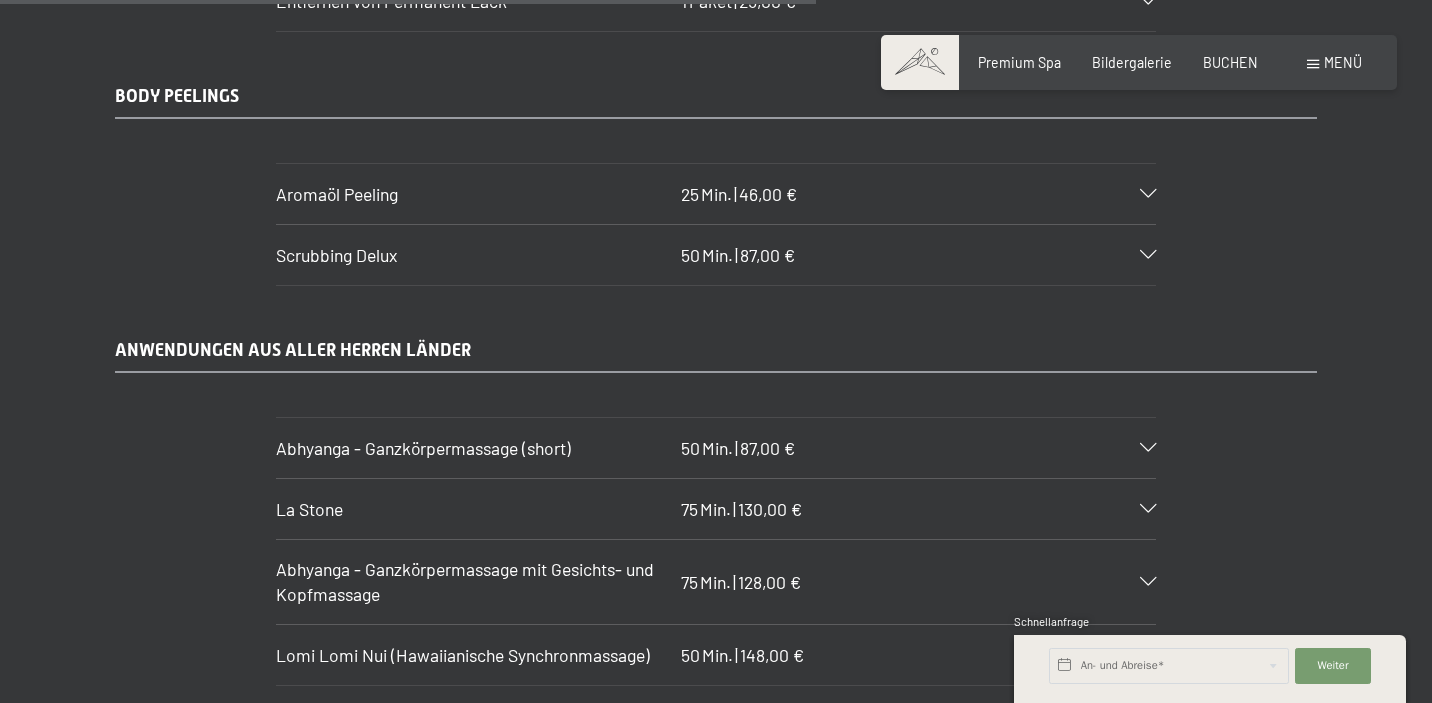 click at bounding box center (920, 62) 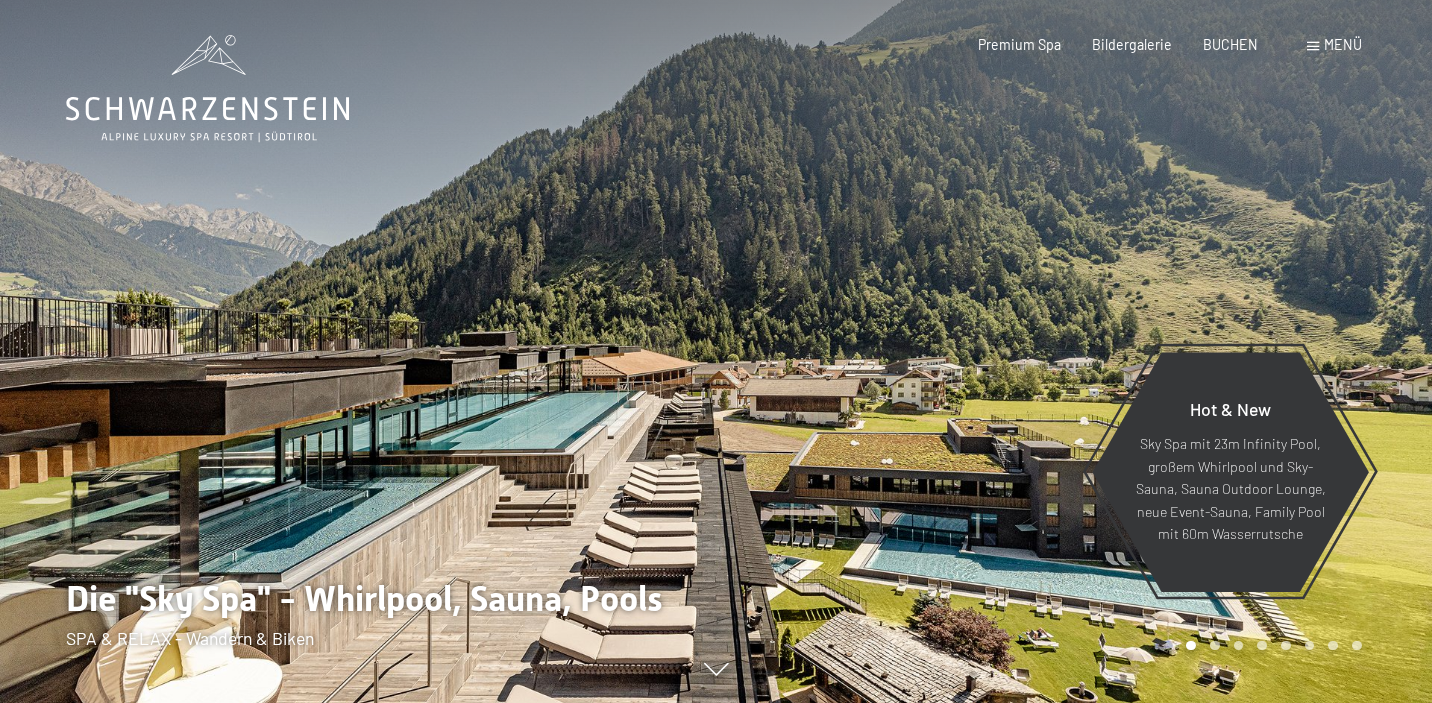 scroll, scrollTop: 0, scrollLeft: 0, axis: both 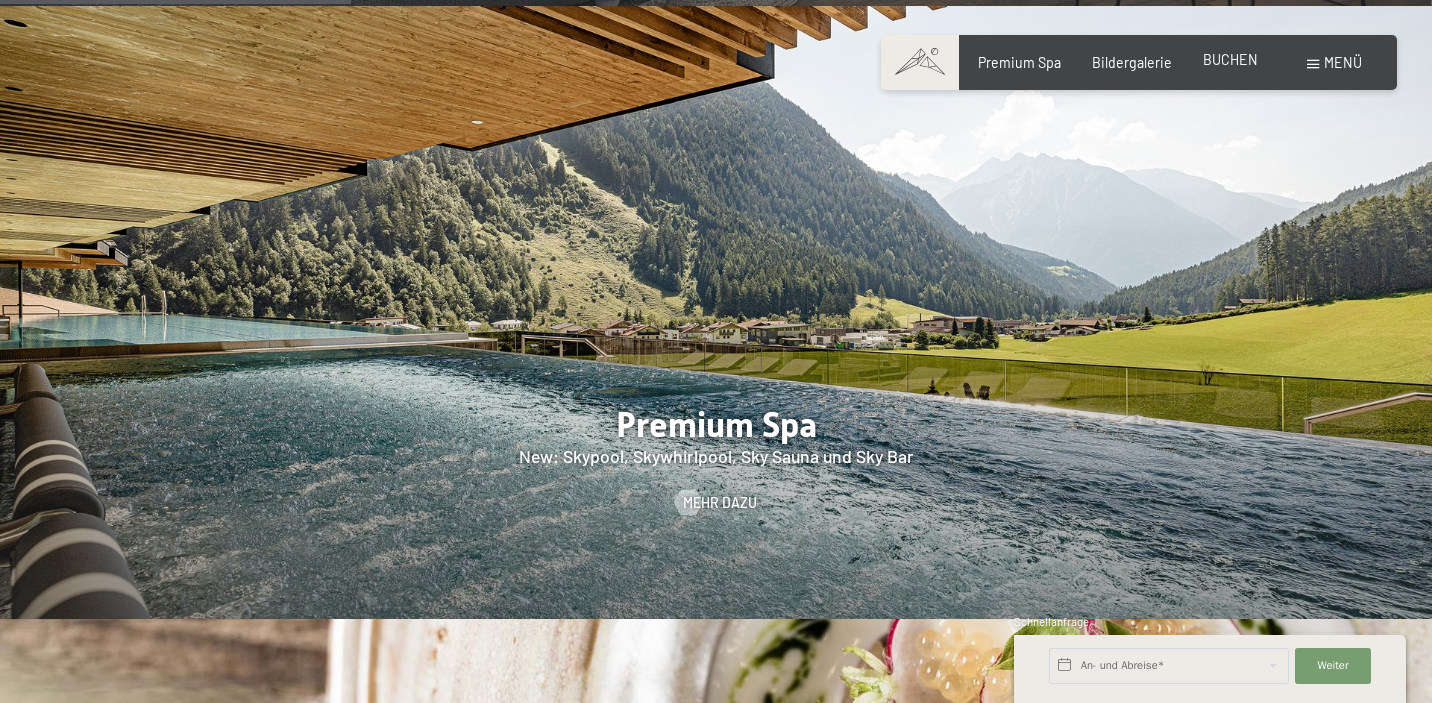 click on "BUCHEN" at bounding box center (1230, 59) 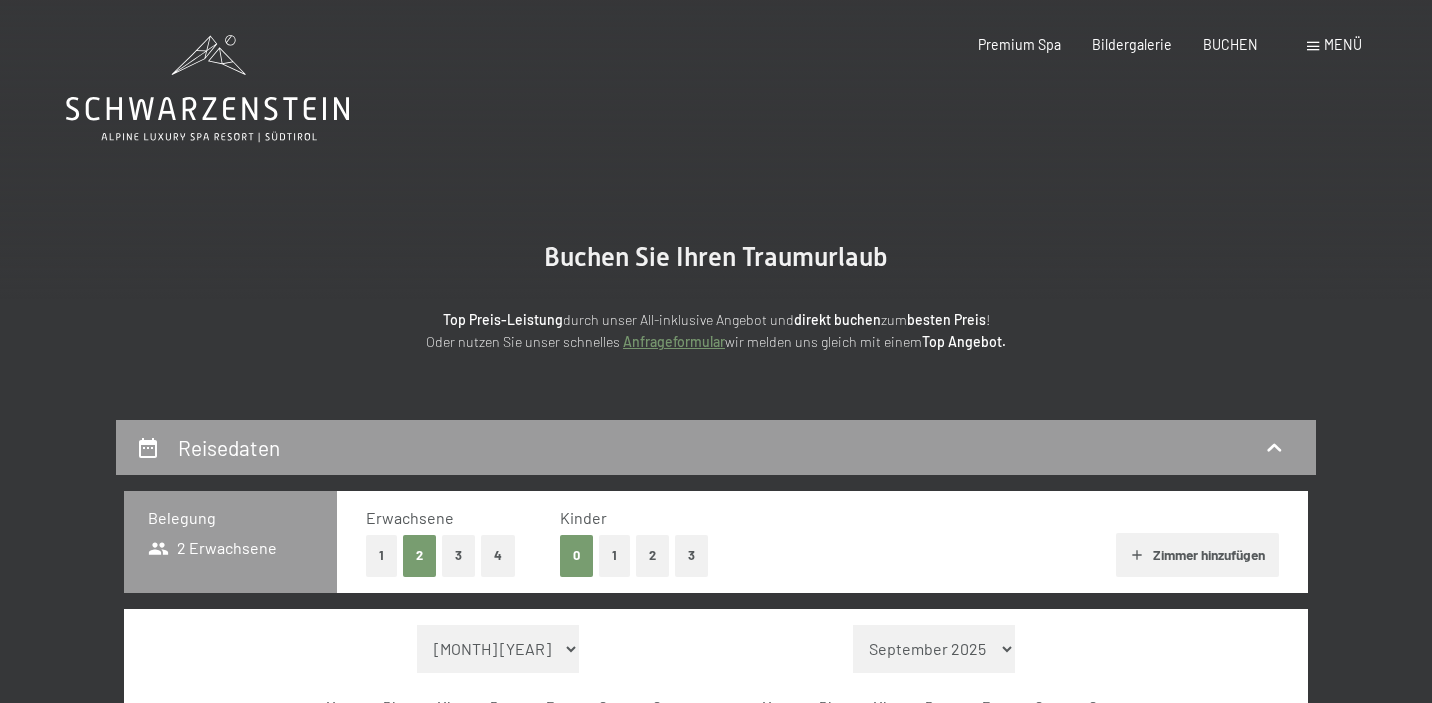 scroll, scrollTop: 0, scrollLeft: 0, axis: both 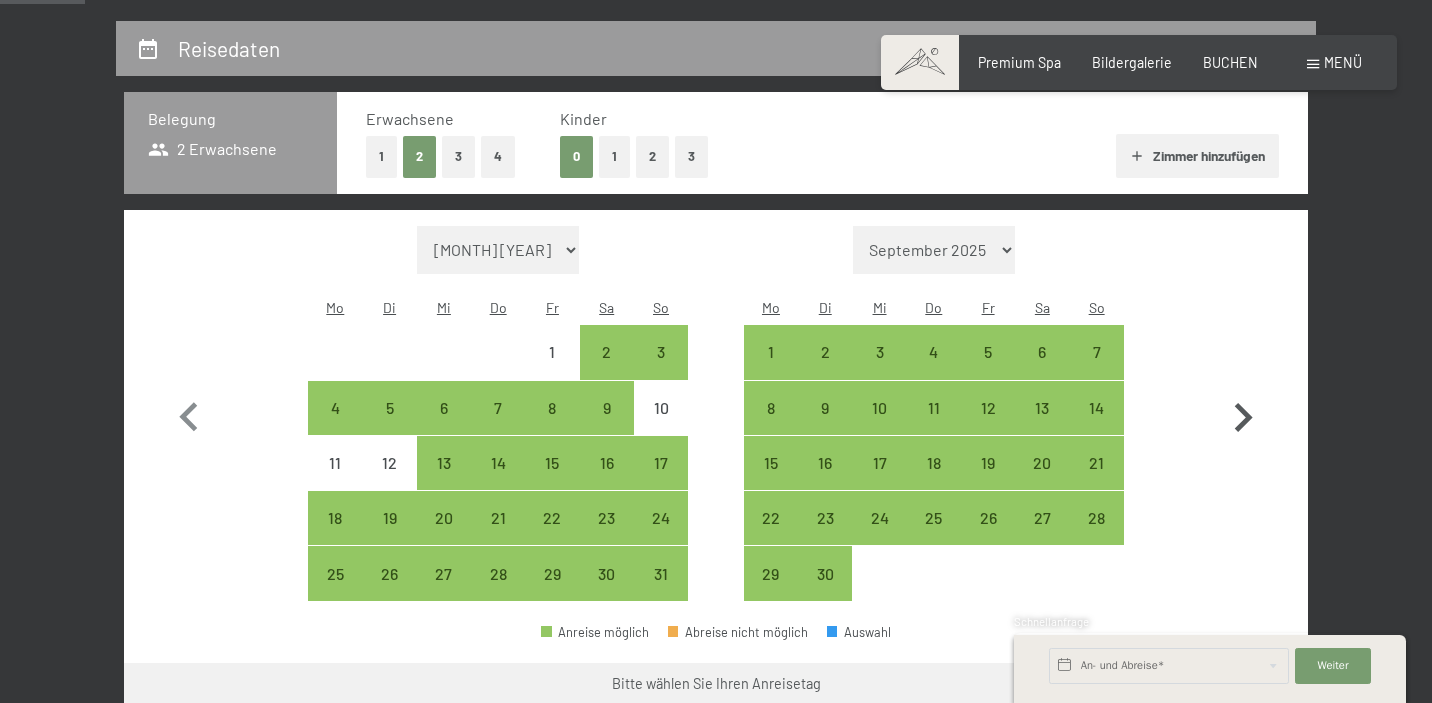 click 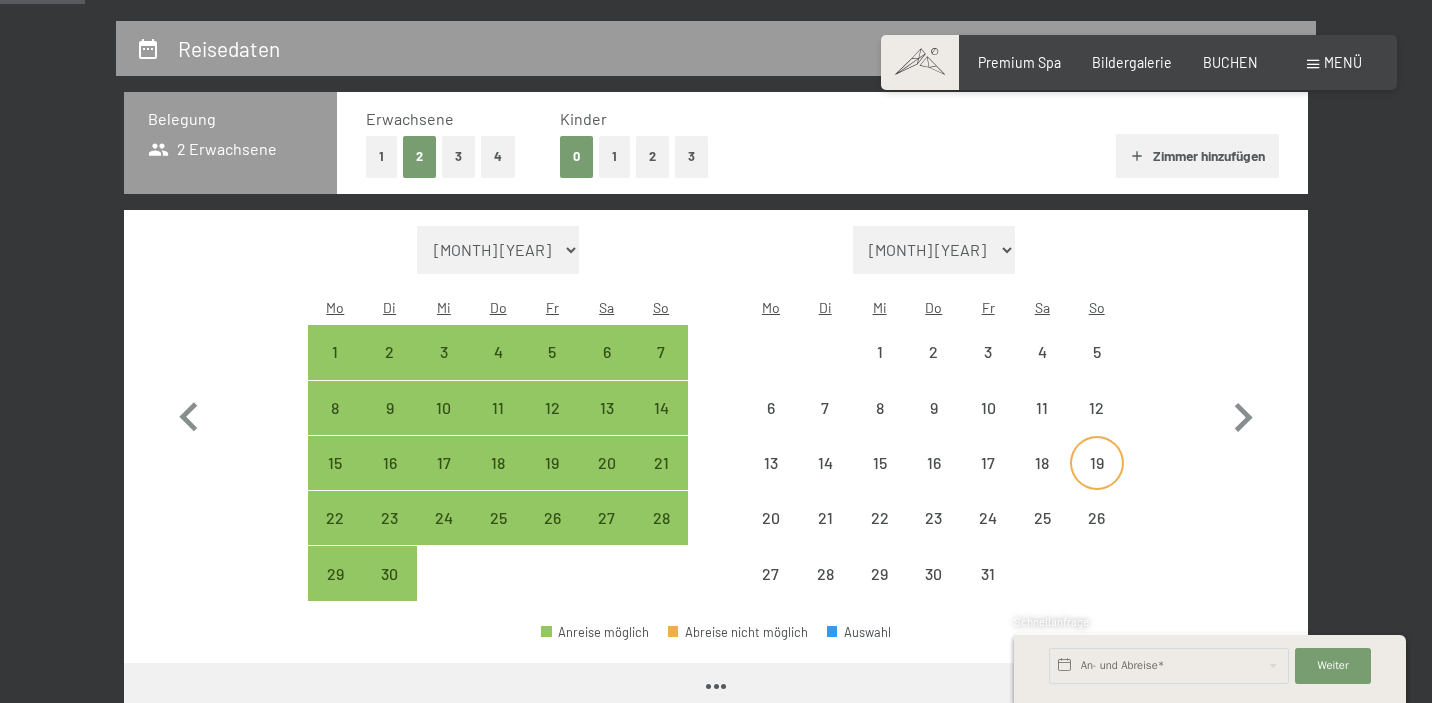 select on "[YEAR]-[MONTH]-[DAY]" 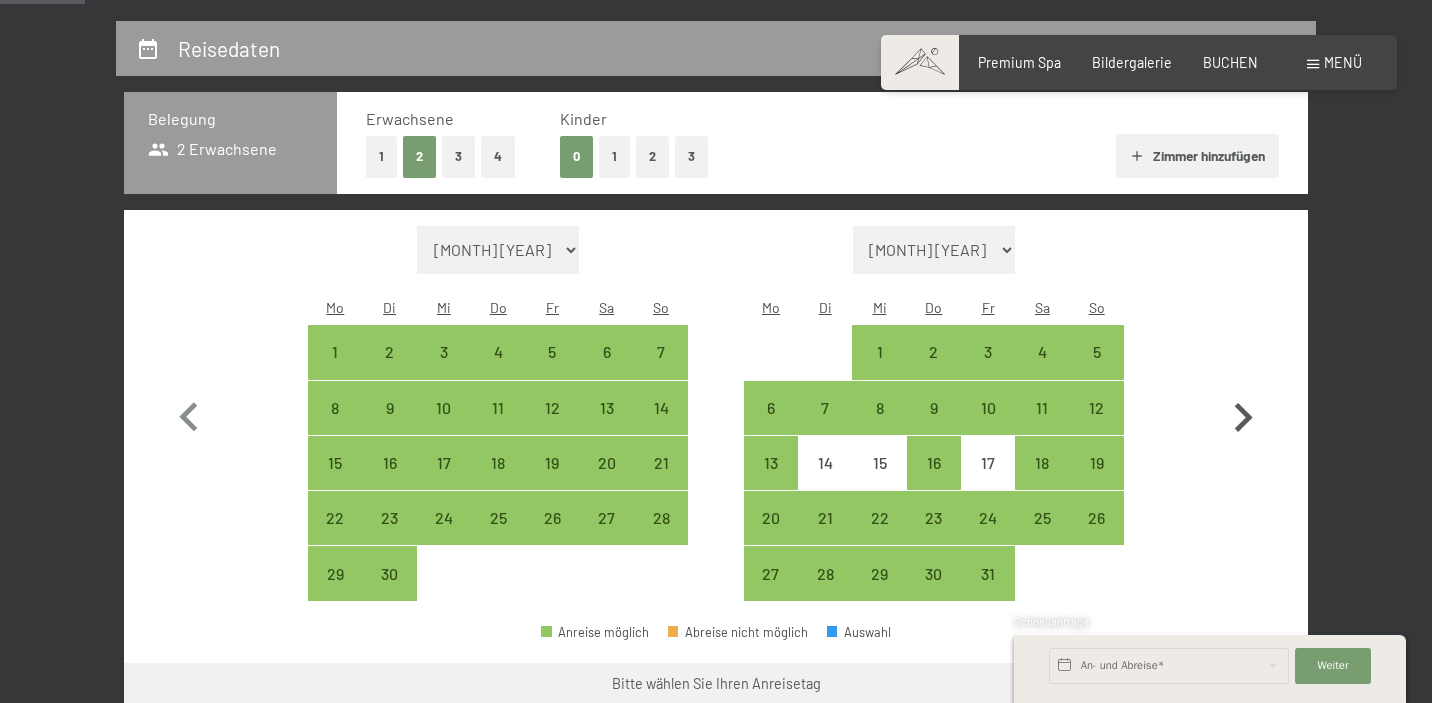 click 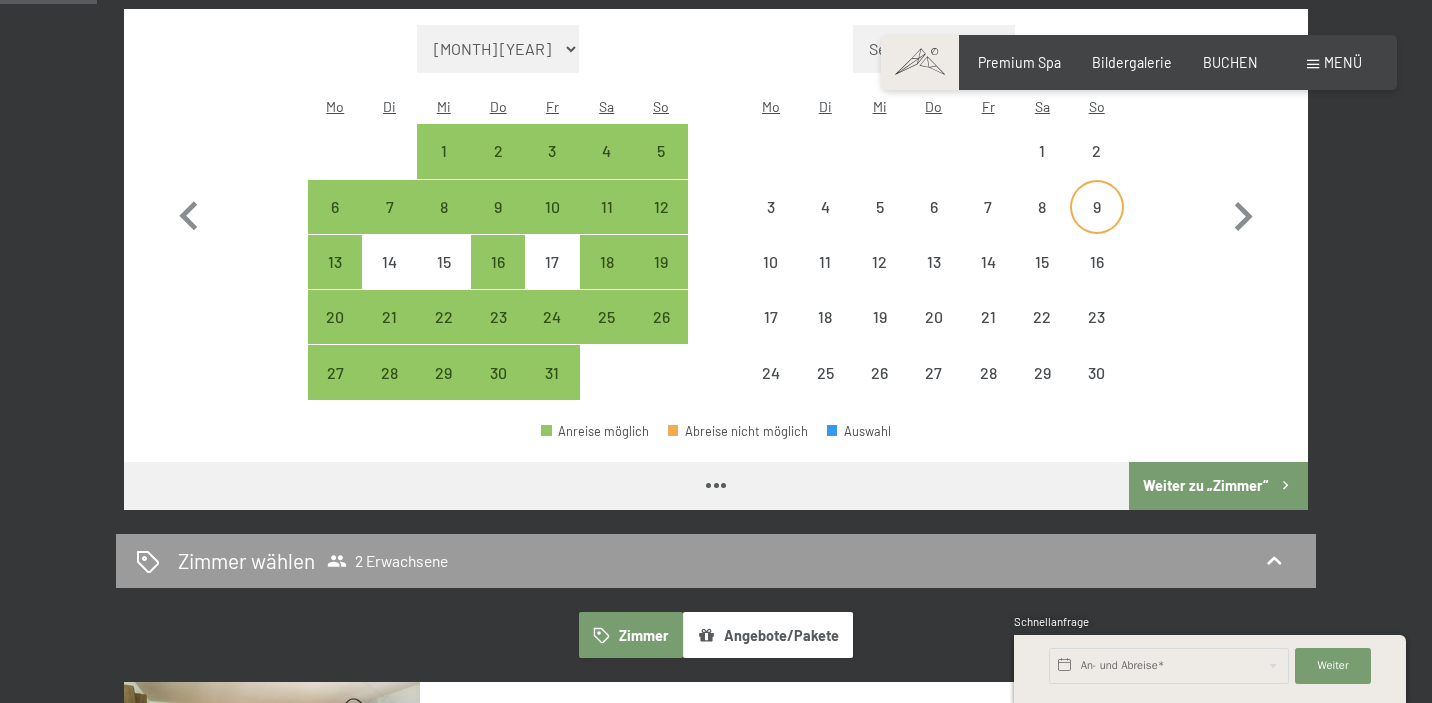 select on "2025-10-01" 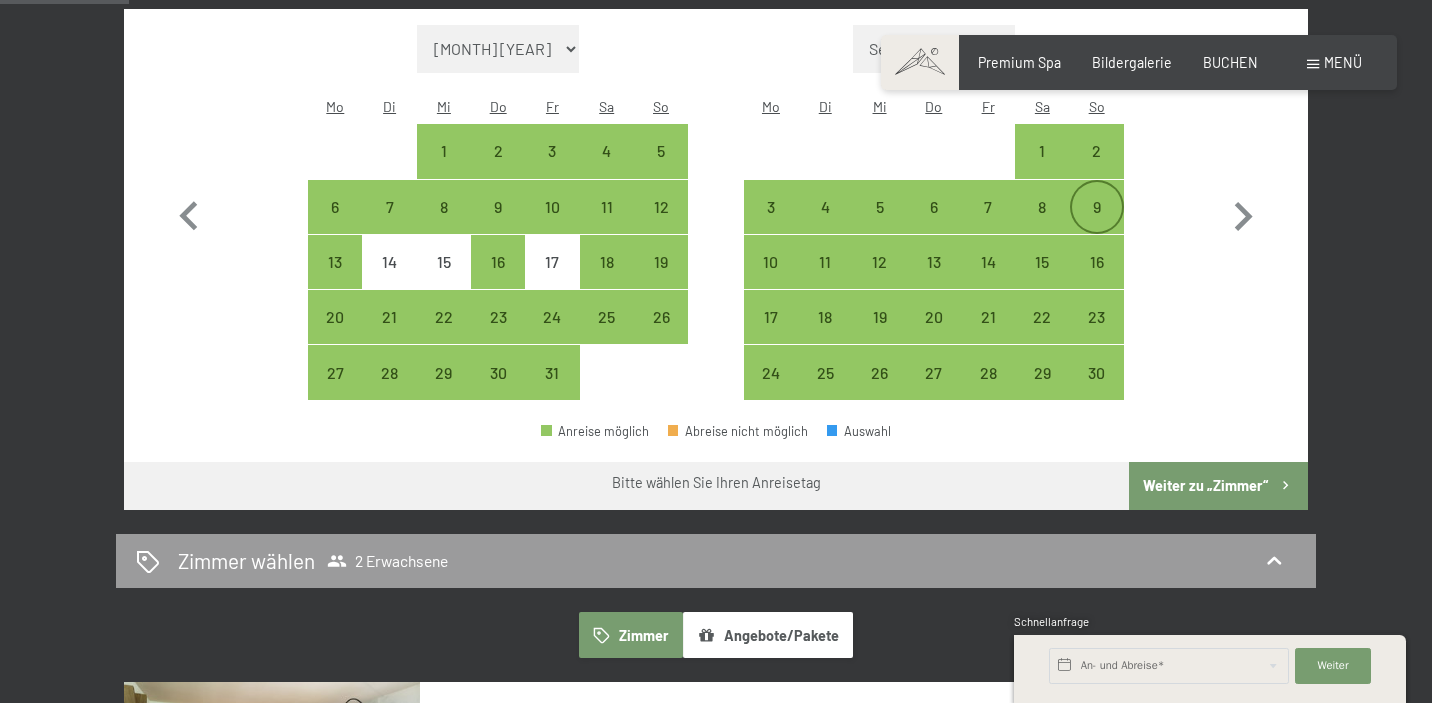 scroll, scrollTop: 602, scrollLeft: 0, axis: vertical 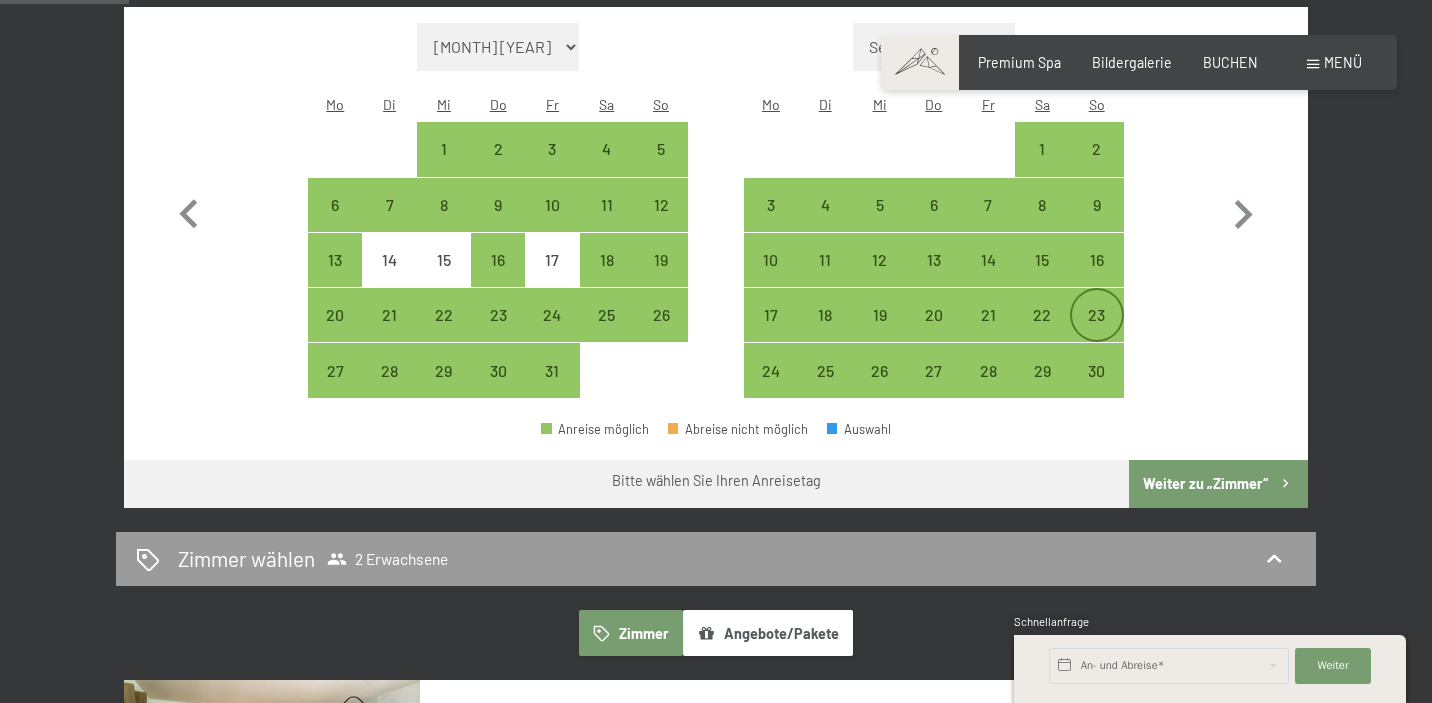 click on "23" at bounding box center [1097, 332] 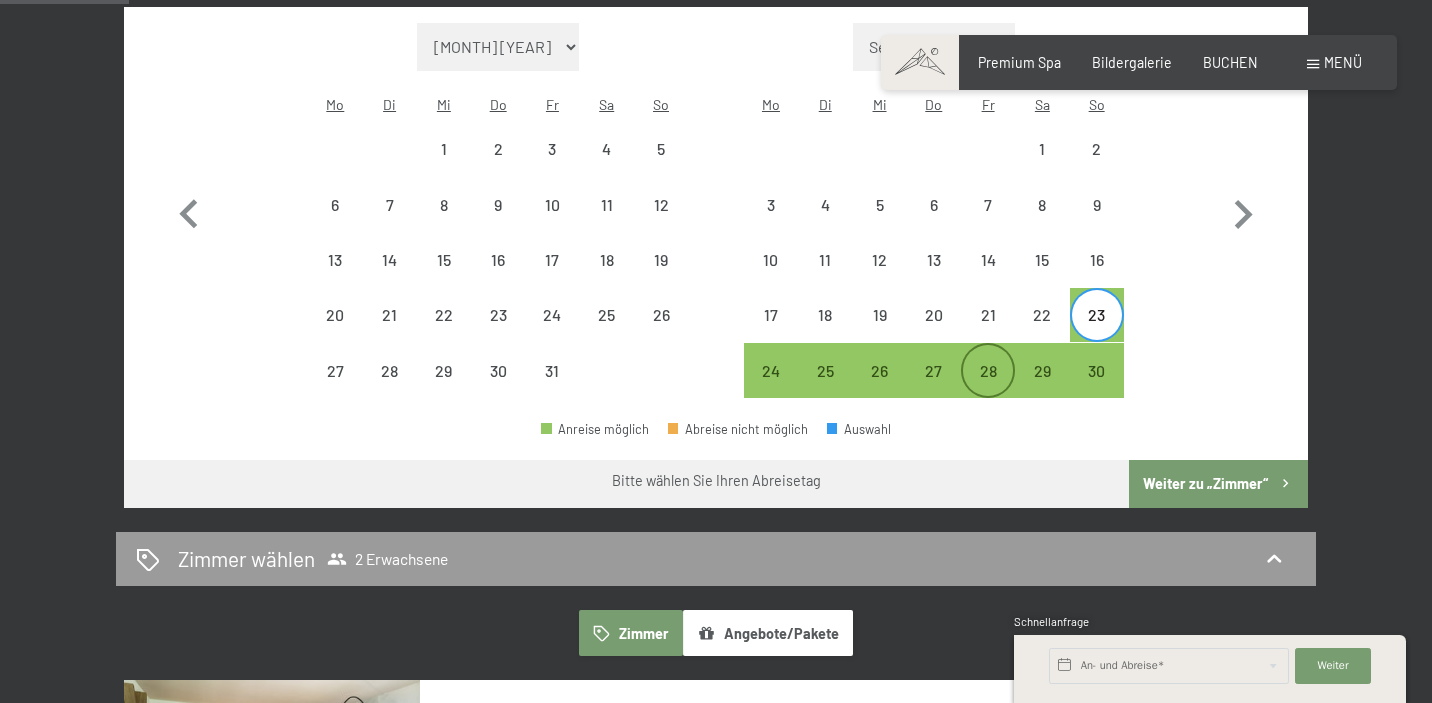 click on "28" at bounding box center (988, 388) 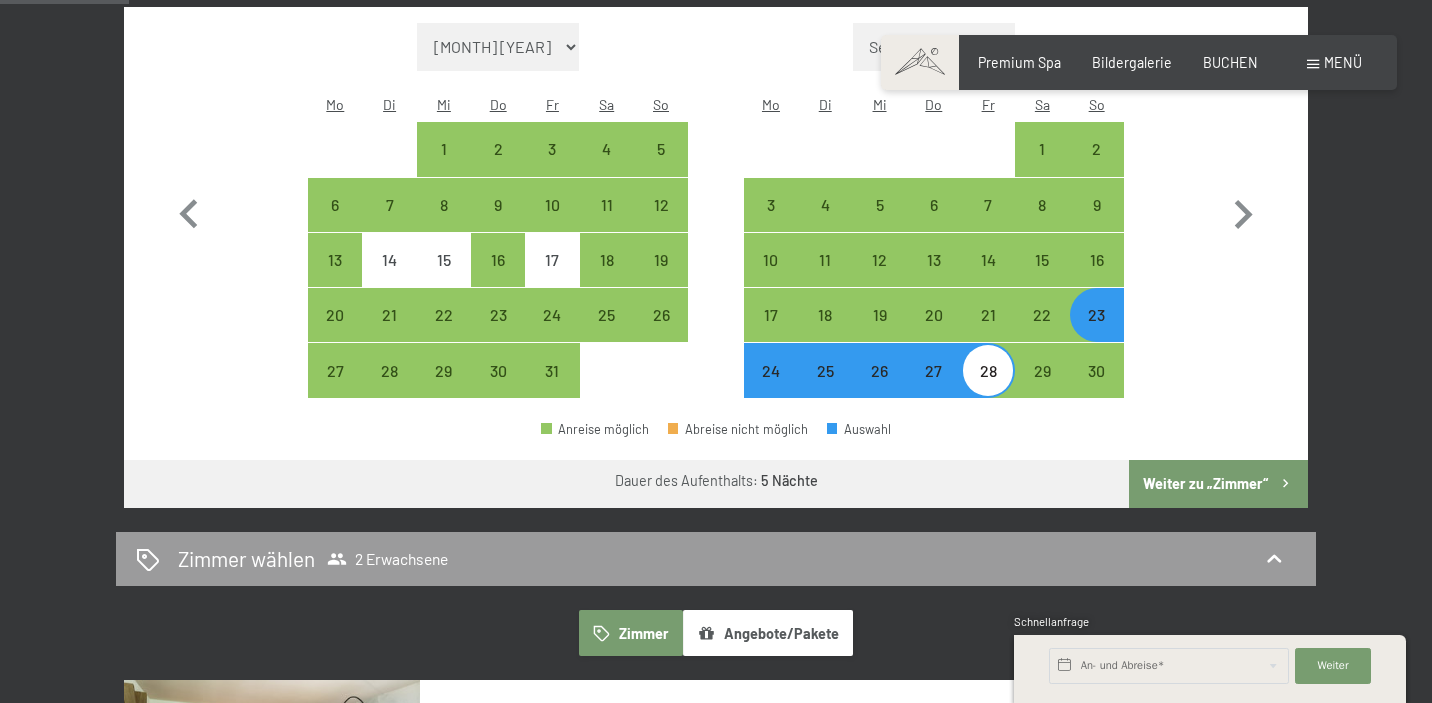 click on "Weiter zu „Zimmer“" at bounding box center (1218, 484) 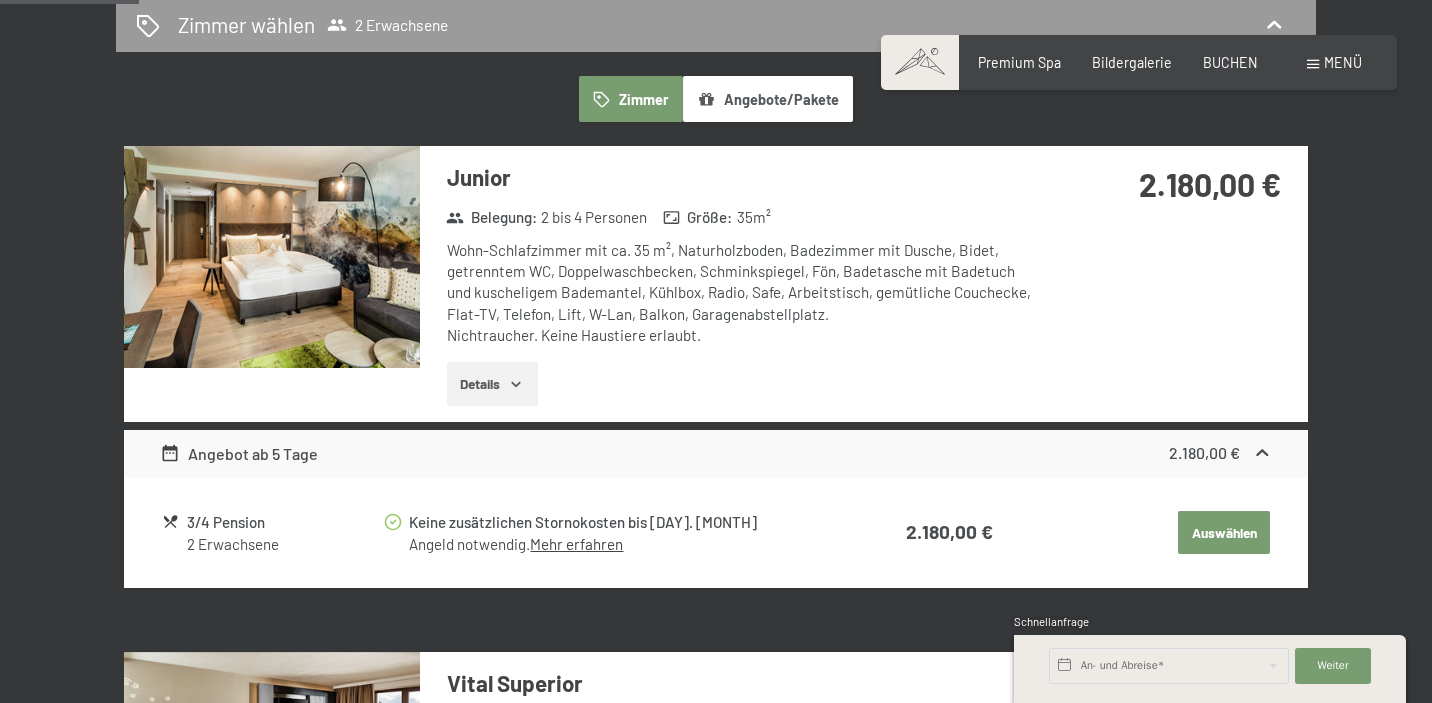 scroll, scrollTop: 514, scrollLeft: 0, axis: vertical 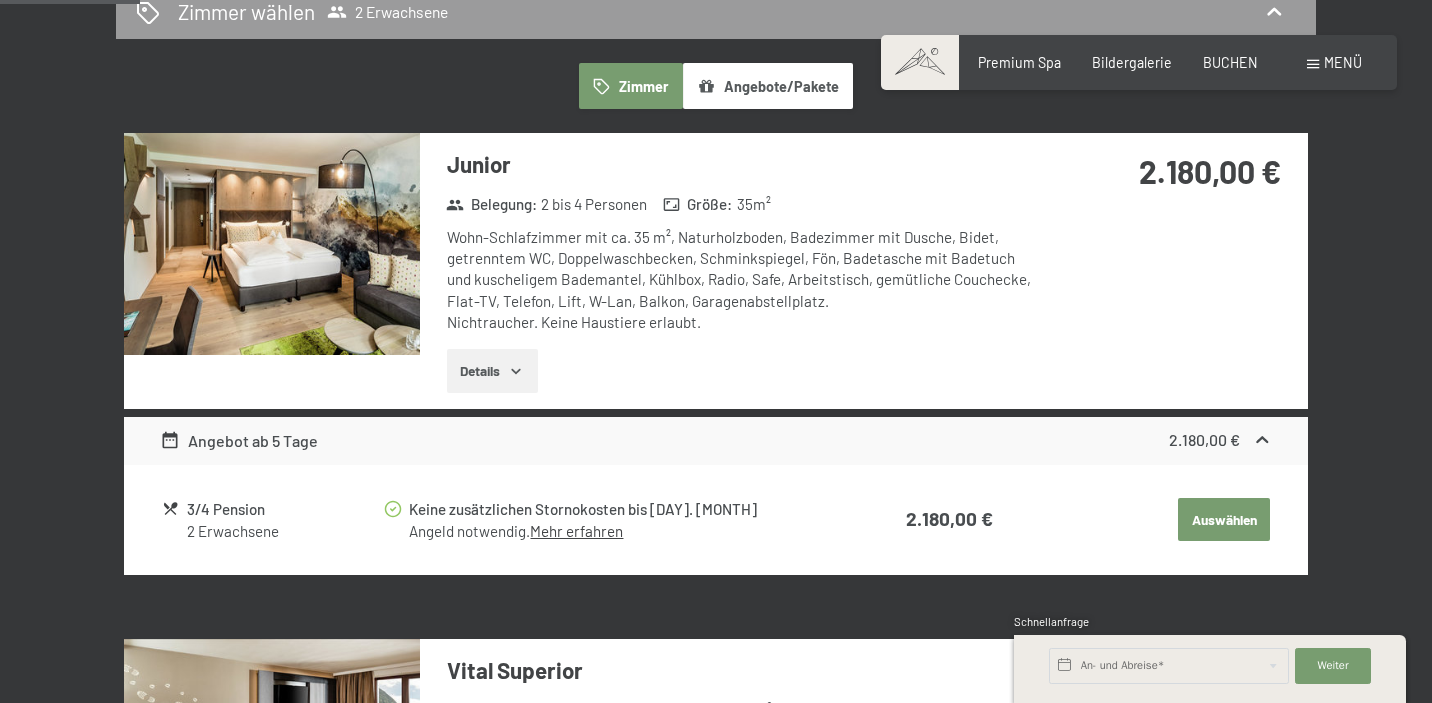 click 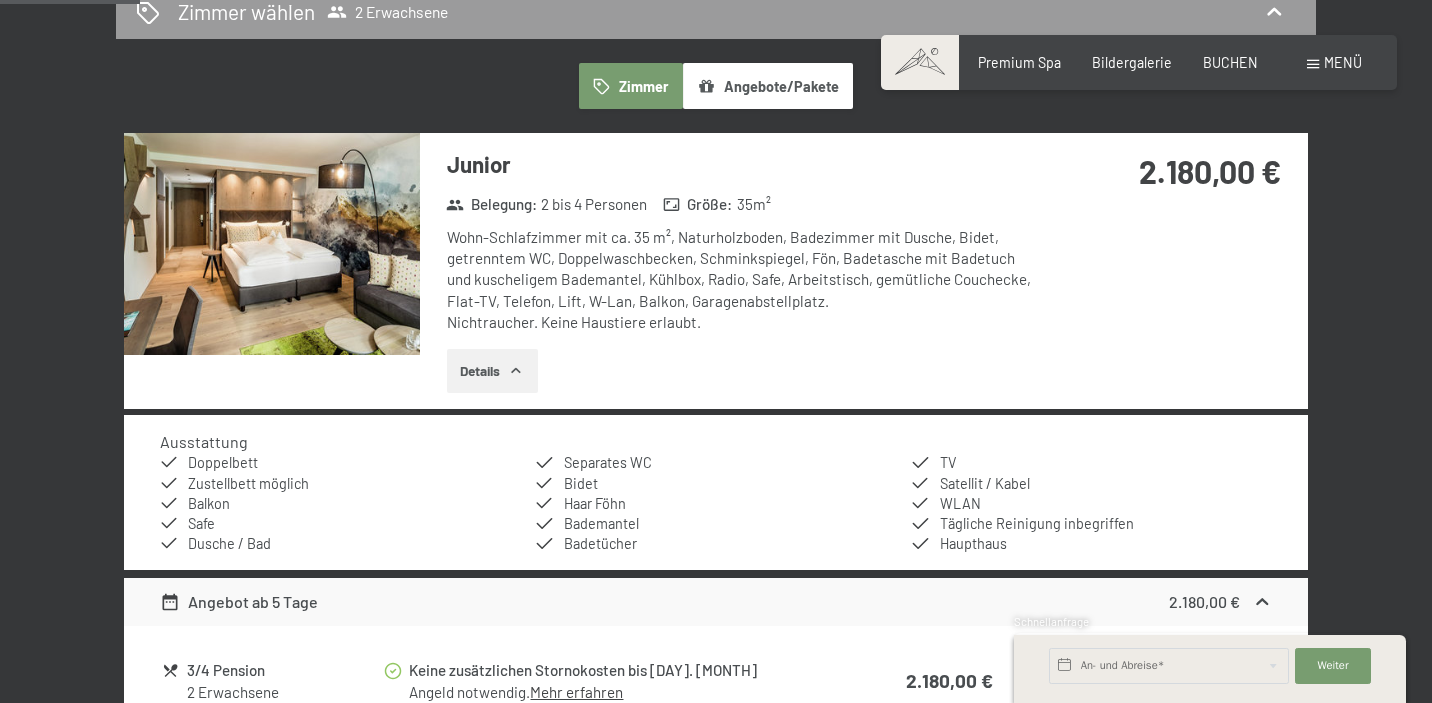 click 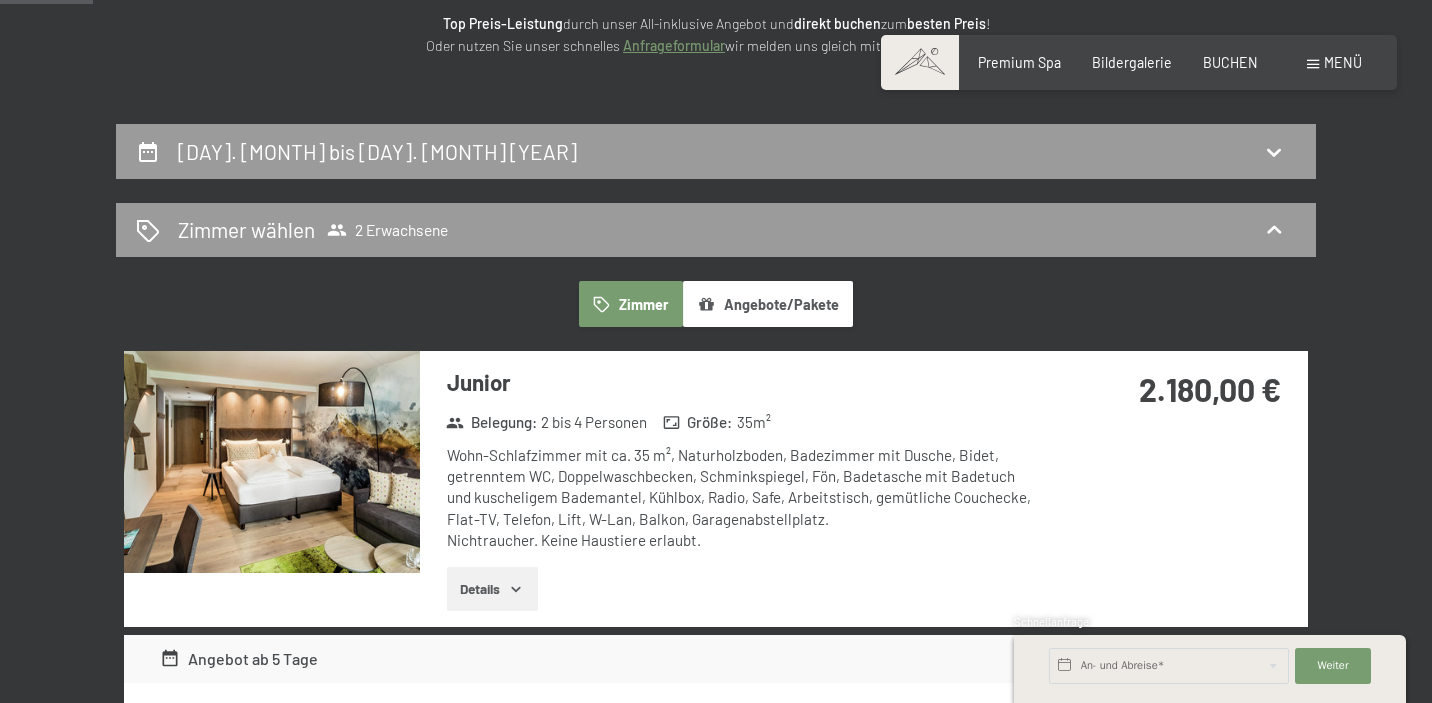 scroll, scrollTop: 287, scrollLeft: 0, axis: vertical 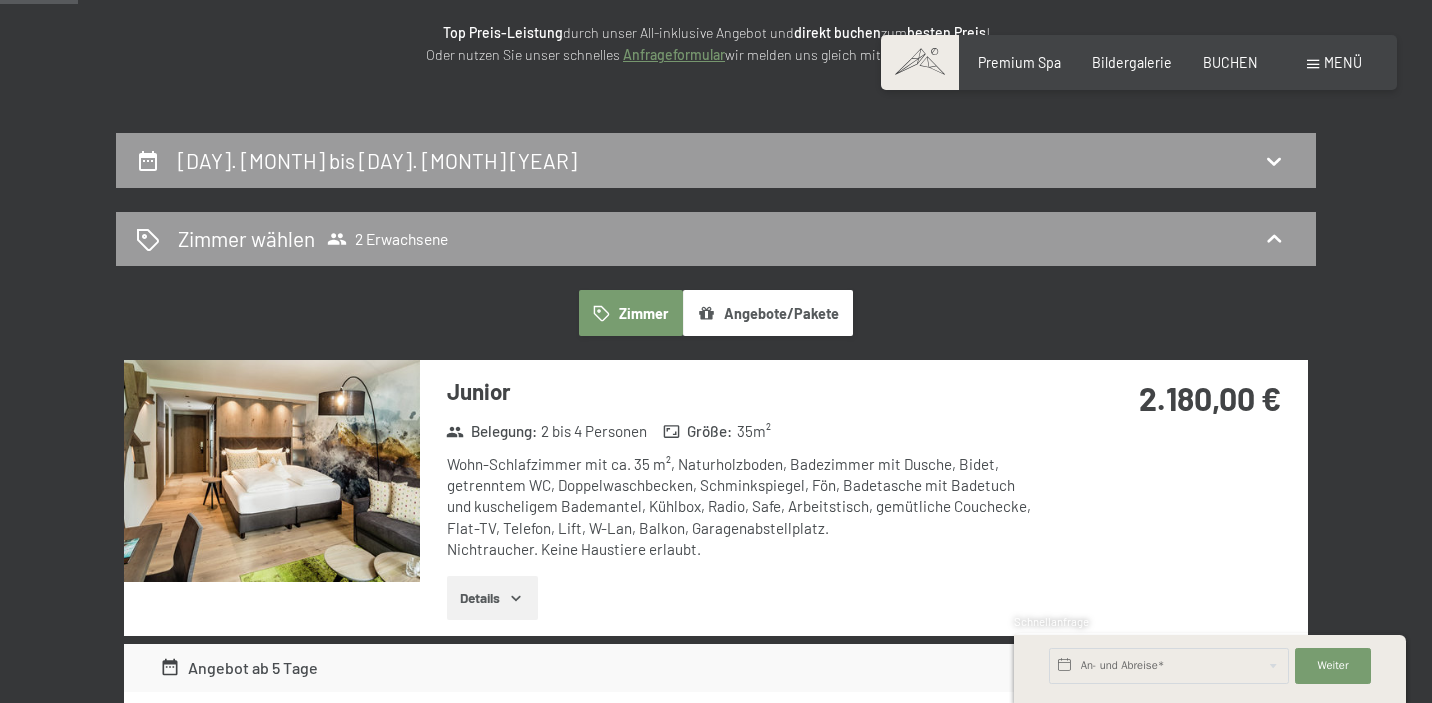click on "Angebote/Pakete" at bounding box center [768, 313] 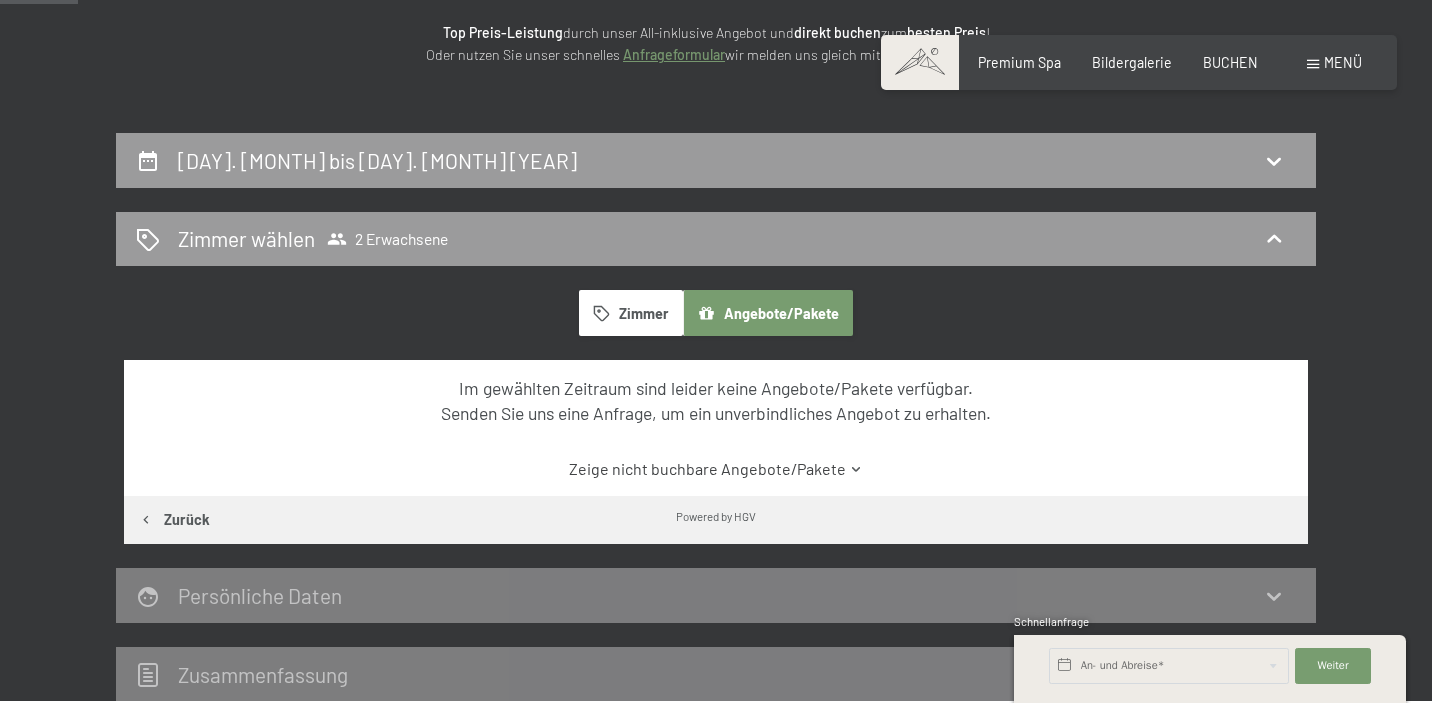 click on "Zeige nicht buchbare Angebote/Pakete" at bounding box center [716, 469] 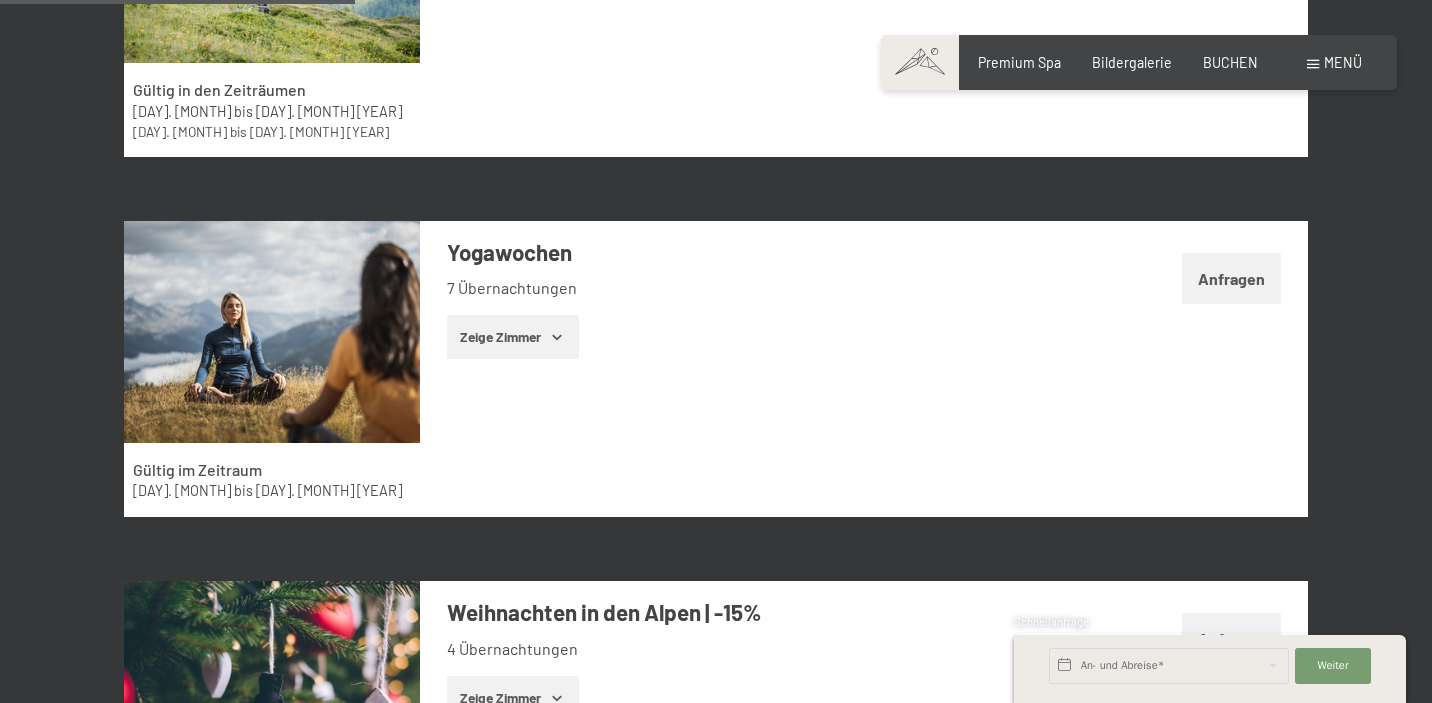 scroll, scrollTop: 1704, scrollLeft: 0, axis: vertical 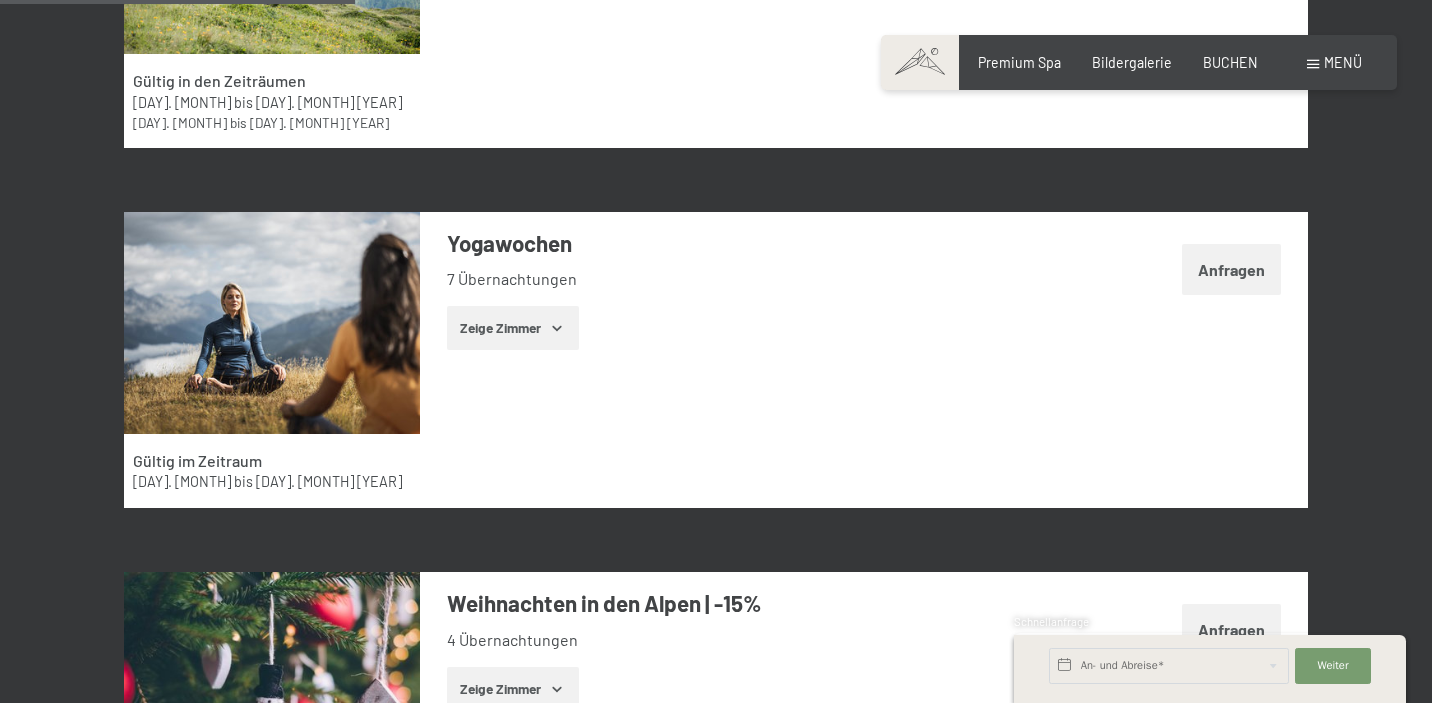 click on "Zeige Zimmer" at bounding box center (513, 328) 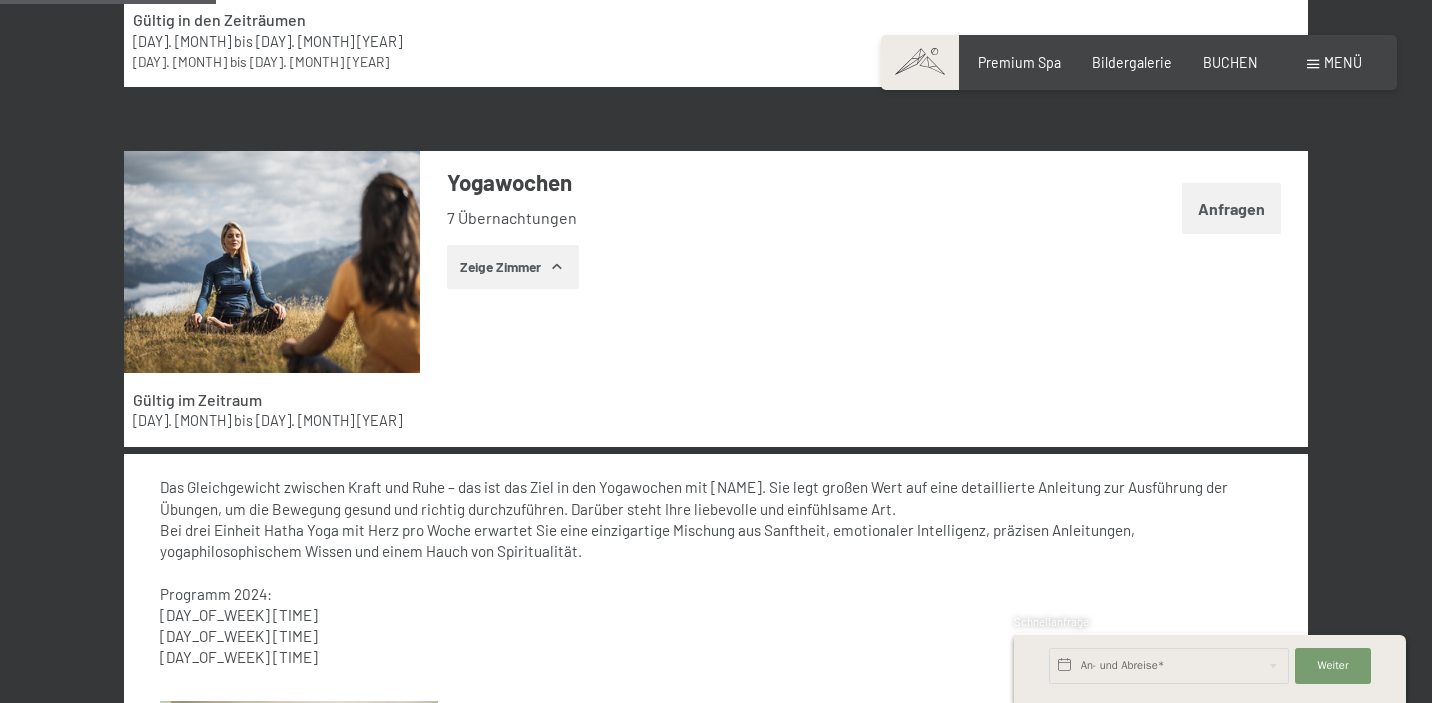 scroll, scrollTop: 1752, scrollLeft: 0, axis: vertical 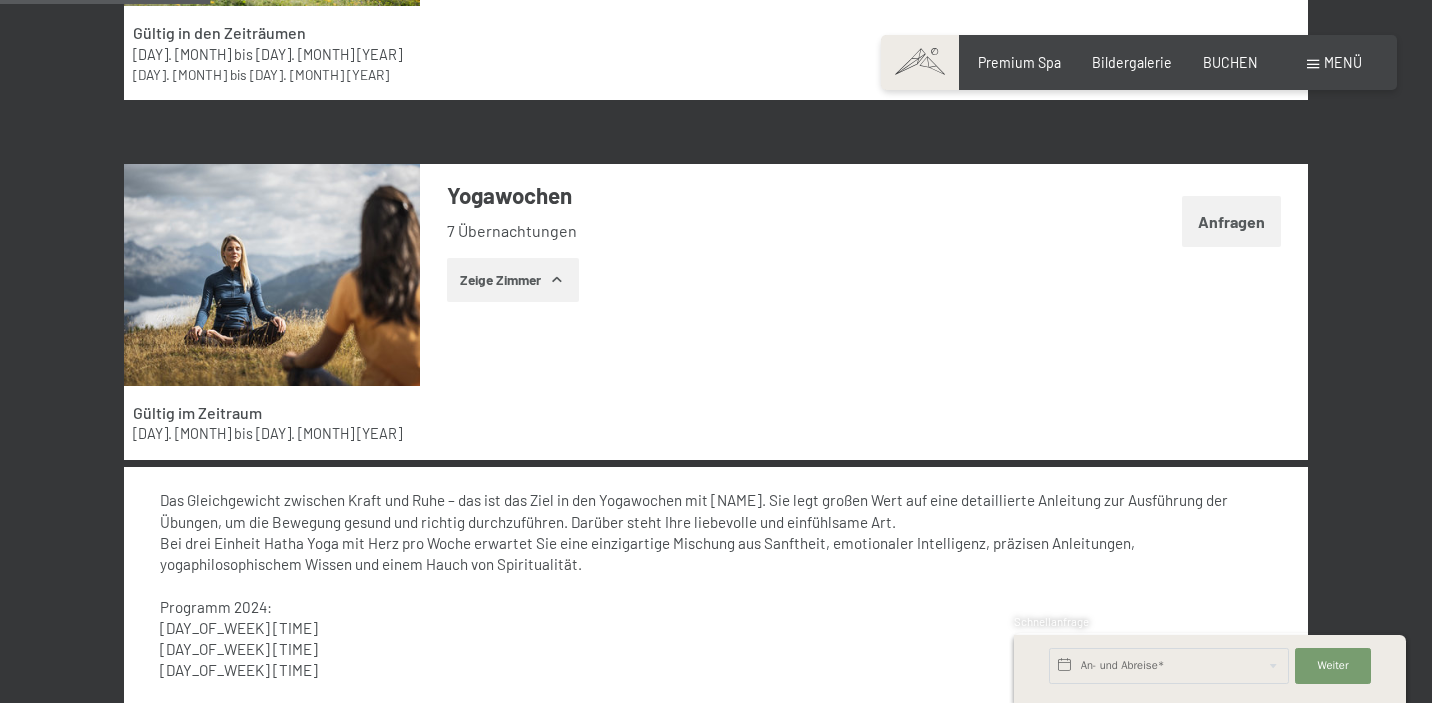 click on "Zeige Zimmer" at bounding box center [513, 280] 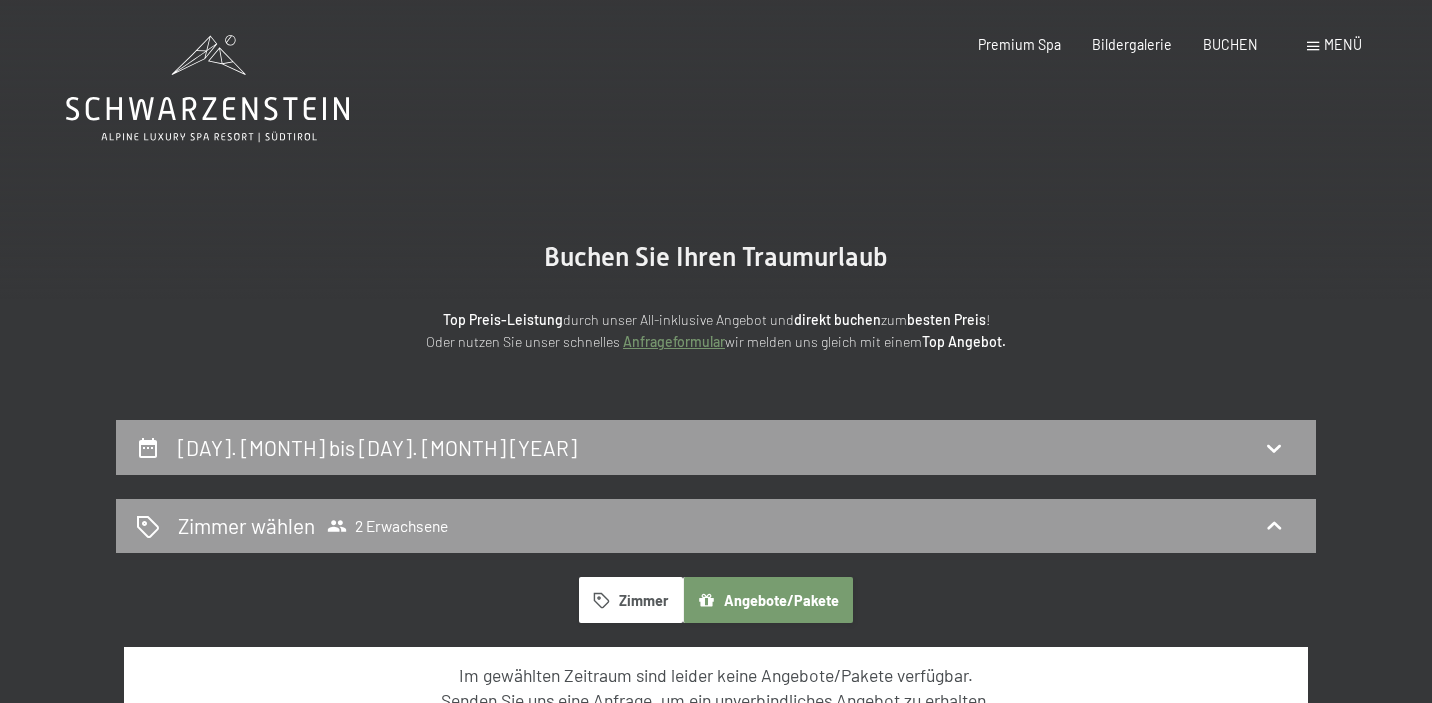 scroll, scrollTop: 0, scrollLeft: 0, axis: both 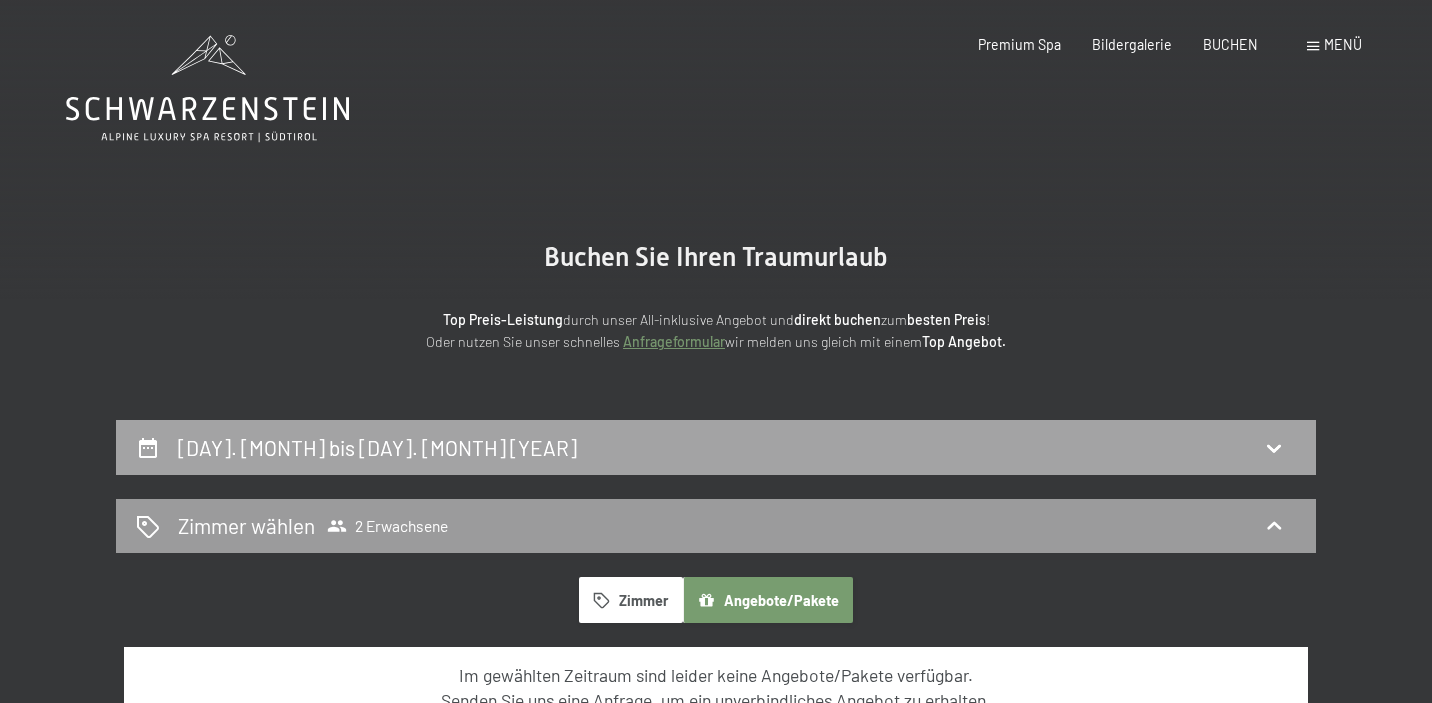 click on "23. November bis 28. November 2025" at bounding box center [716, 447] 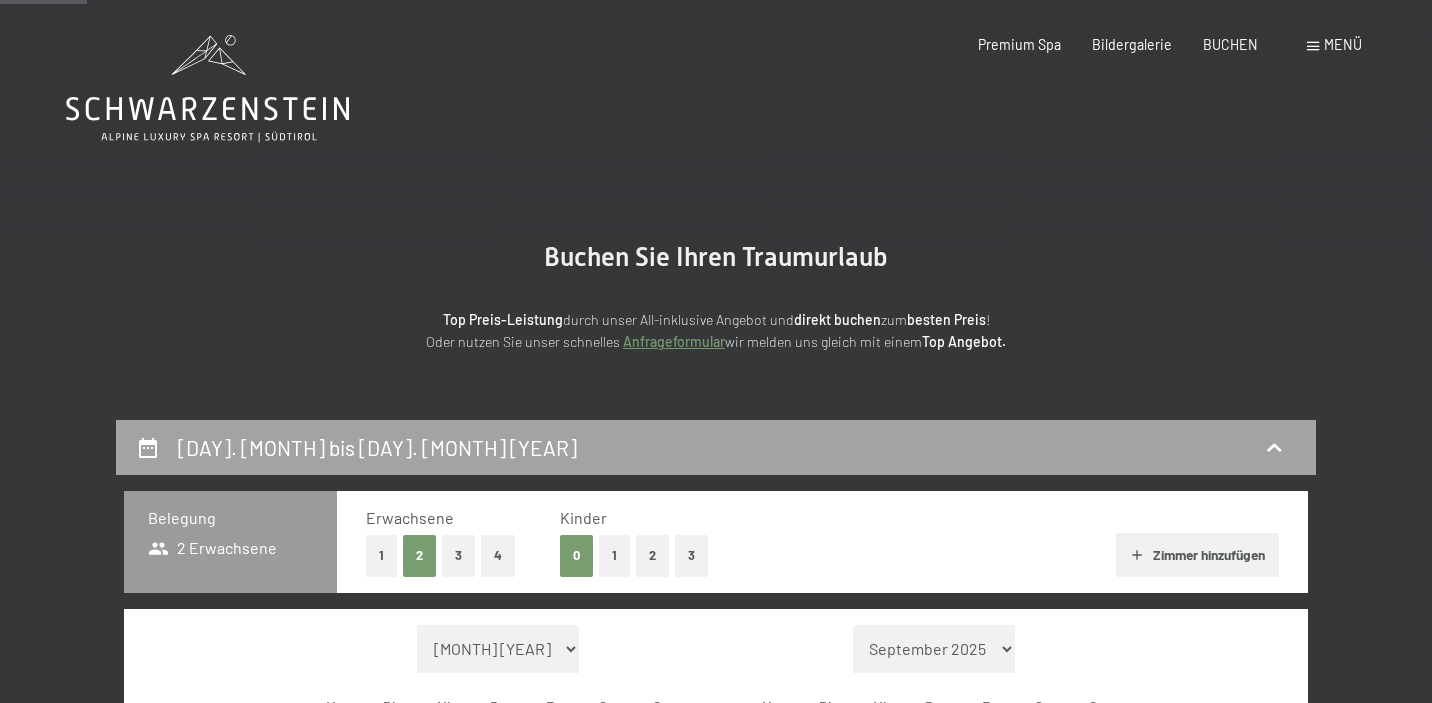 scroll, scrollTop: 418, scrollLeft: 0, axis: vertical 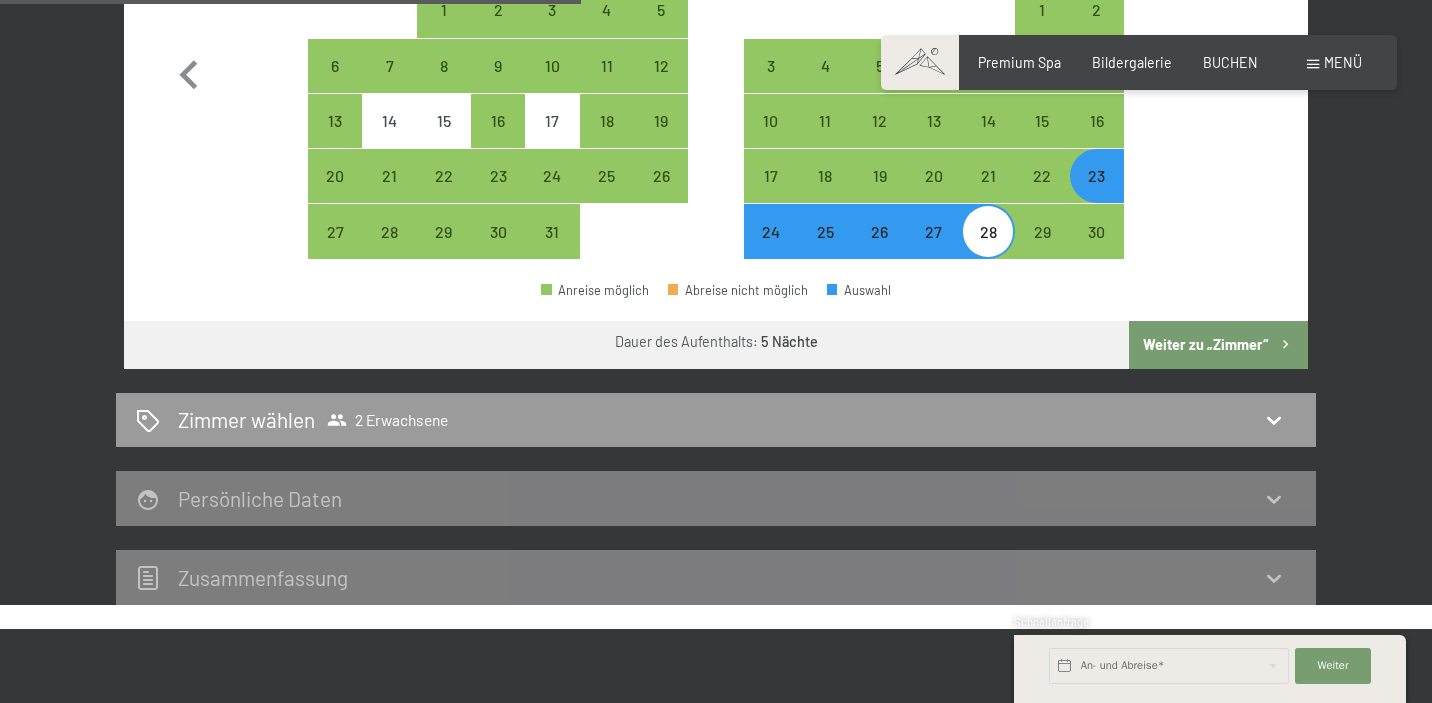 click on "Weiter zu „Zimmer“" at bounding box center [1218, 345] 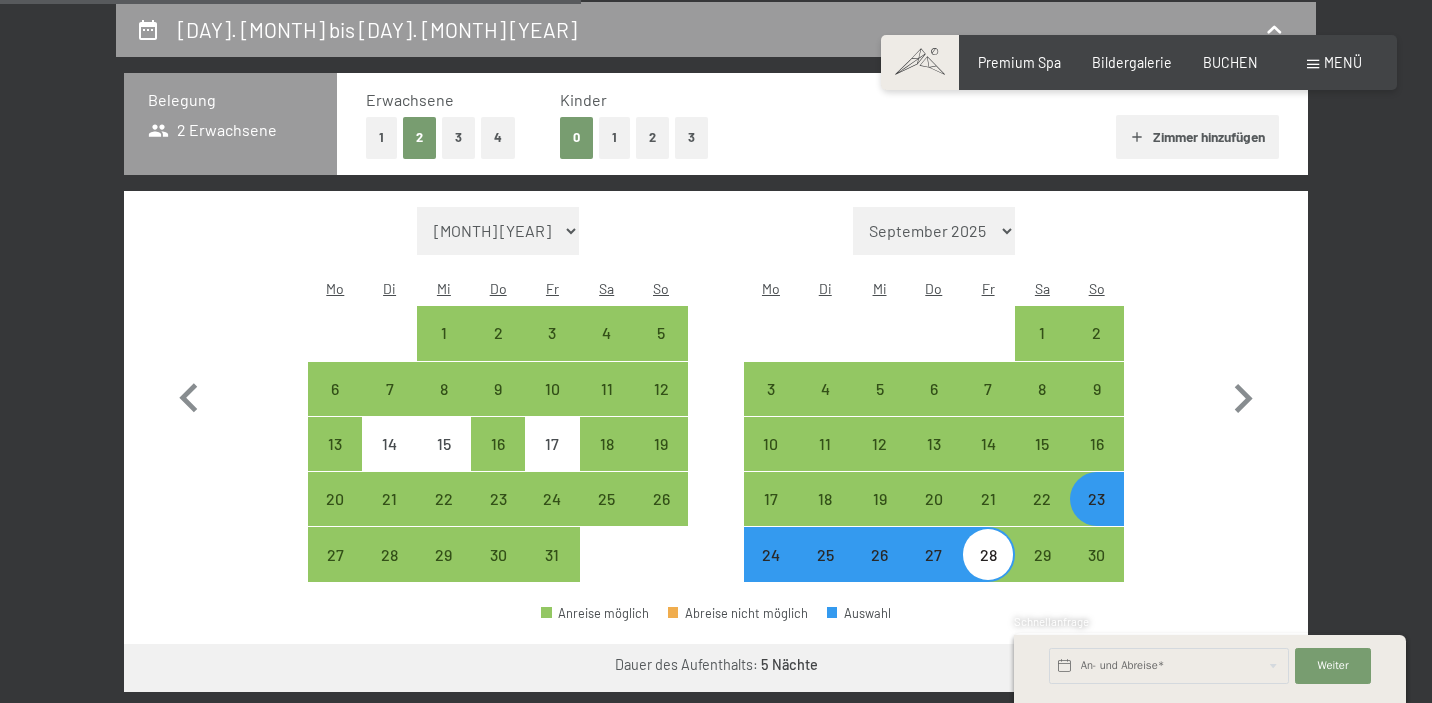 select on "2025-10-01" 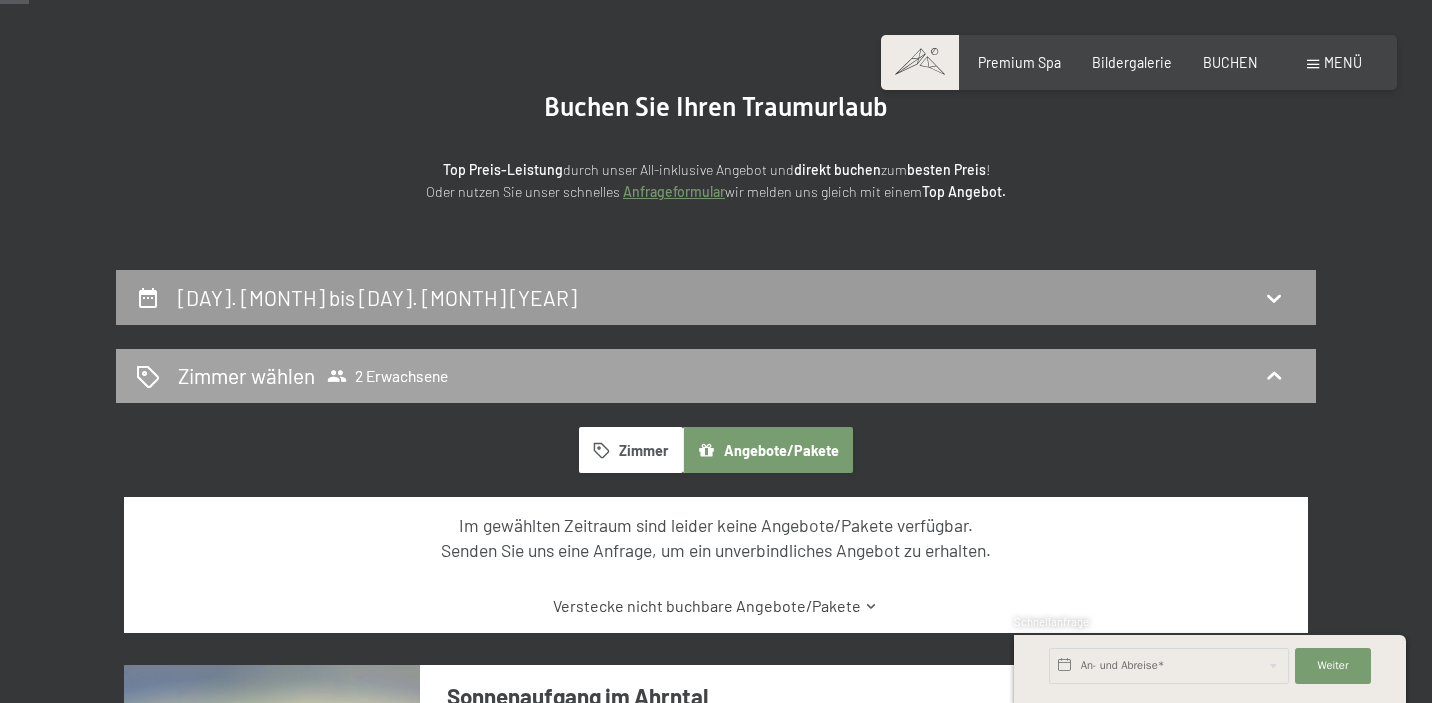 scroll, scrollTop: 136, scrollLeft: 0, axis: vertical 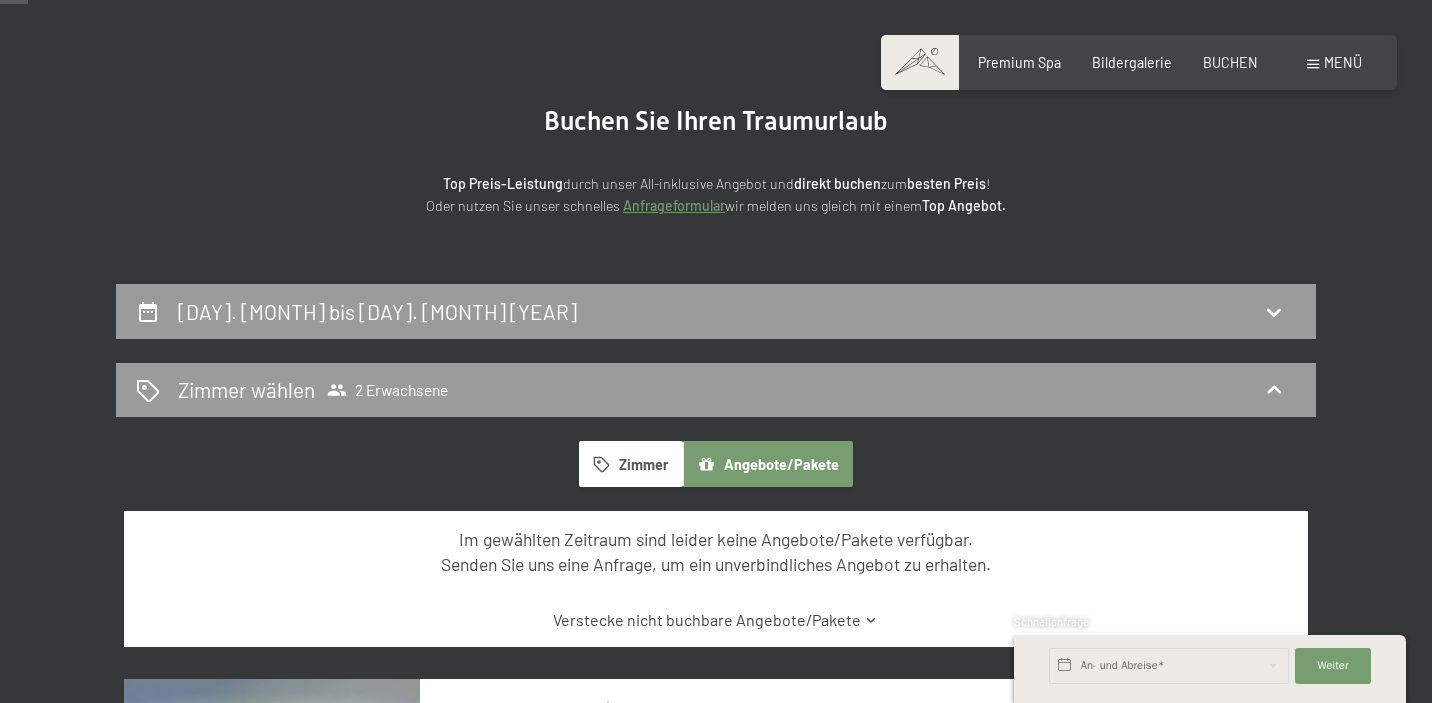 click on "Zimmer" at bounding box center [631, 464] 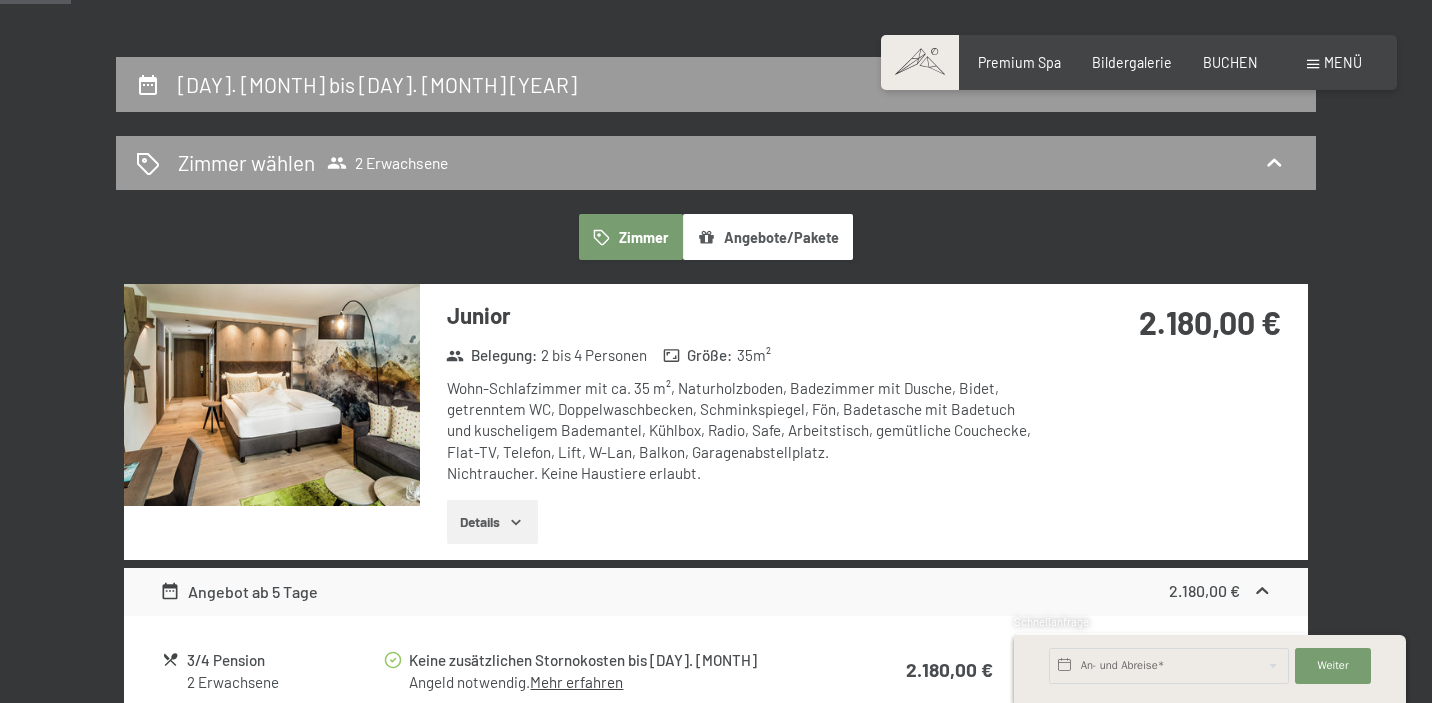 scroll, scrollTop: 366, scrollLeft: 0, axis: vertical 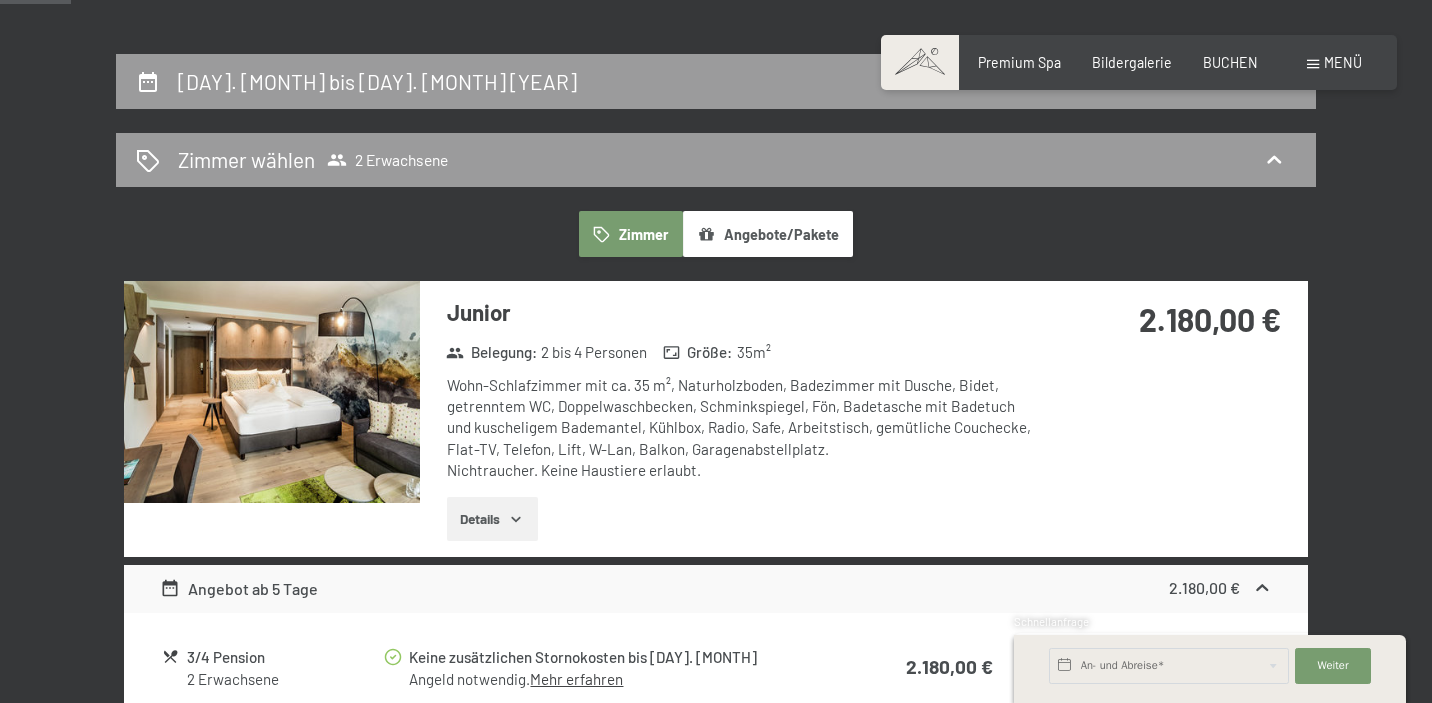 click at bounding box center (272, 392) 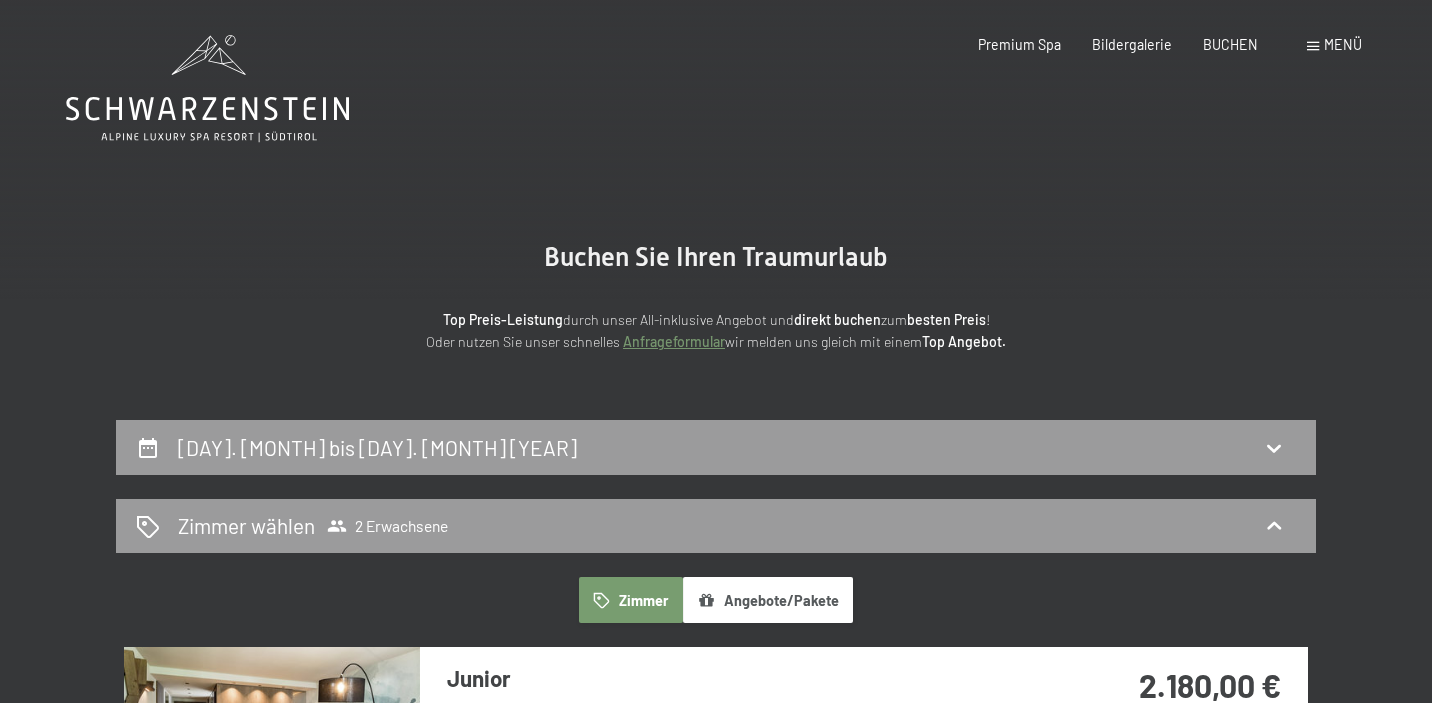 scroll, scrollTop: 0, scrollLeft: 0, axis: both 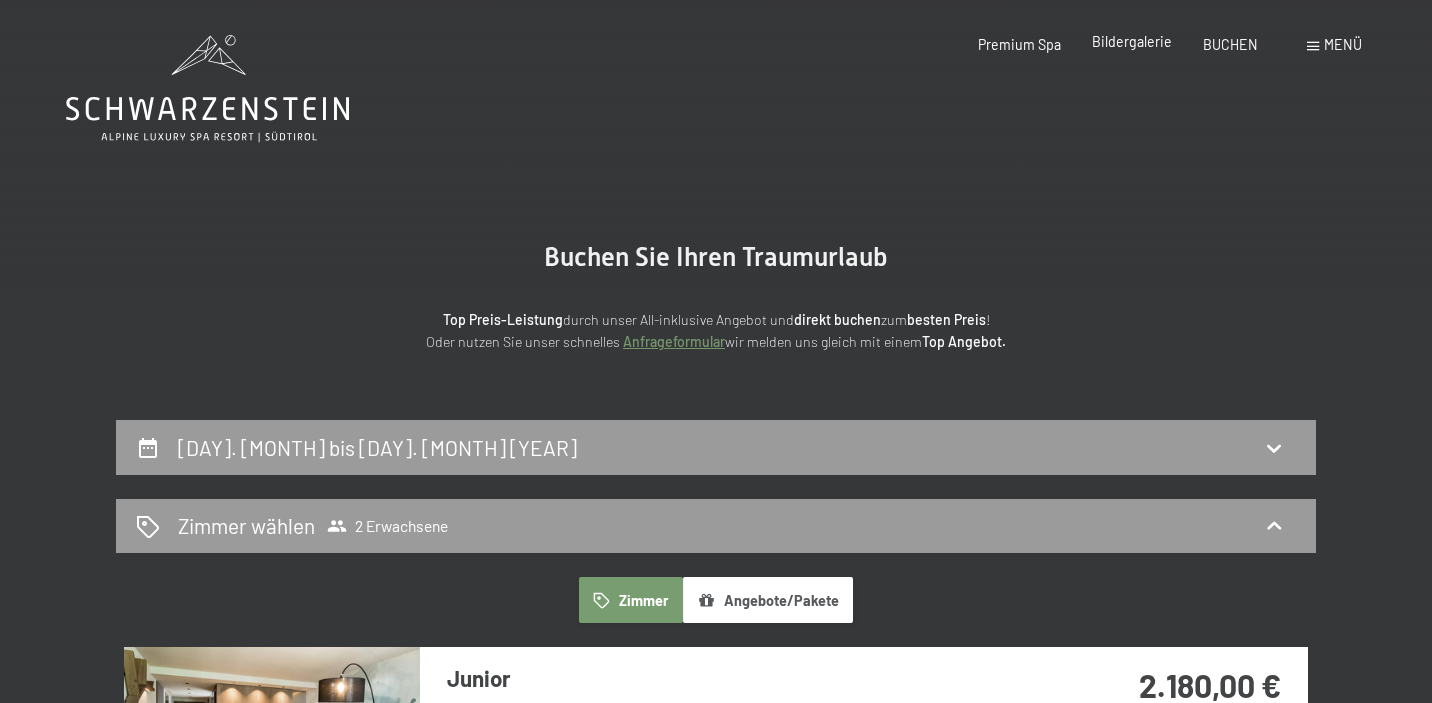 click on "Bildergalerie" at bounding box center (1132, 41) 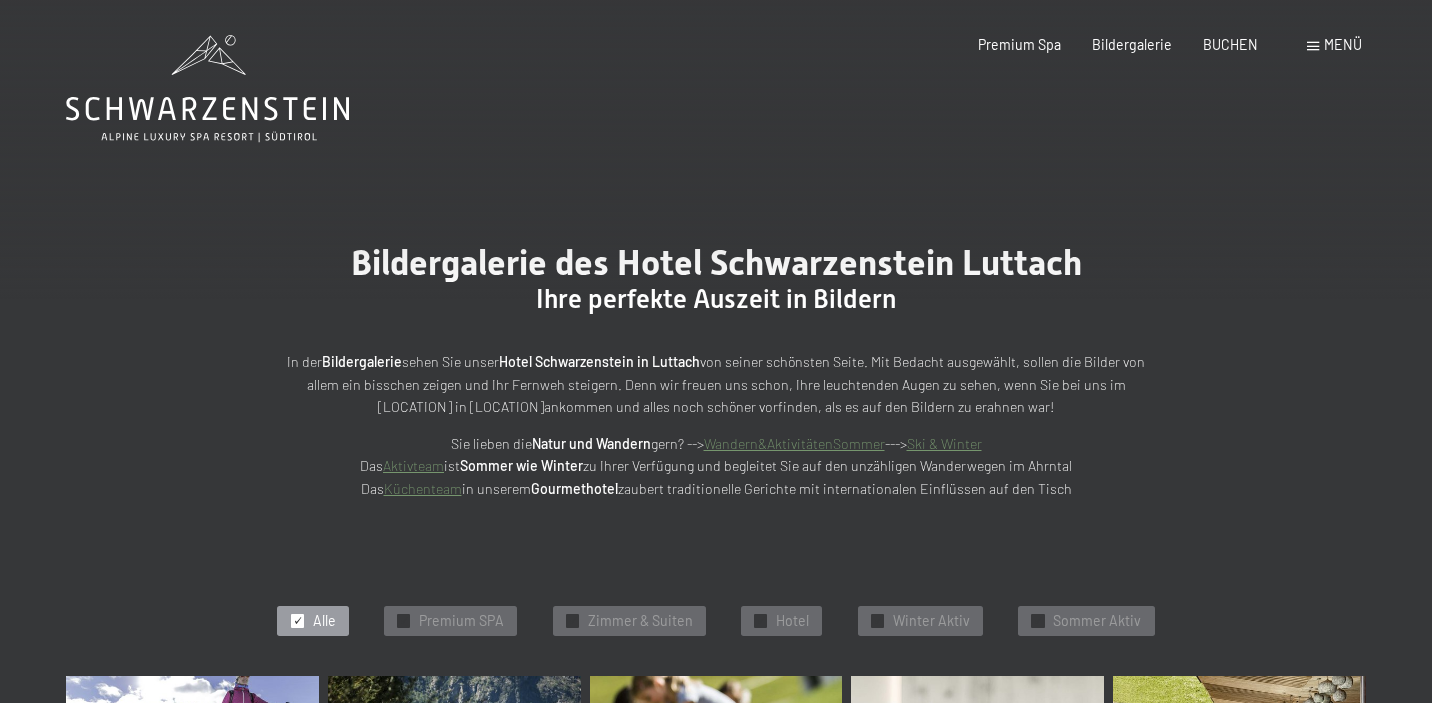 scroll, scrollTop: 0, scrollLeft: 0, axis: both 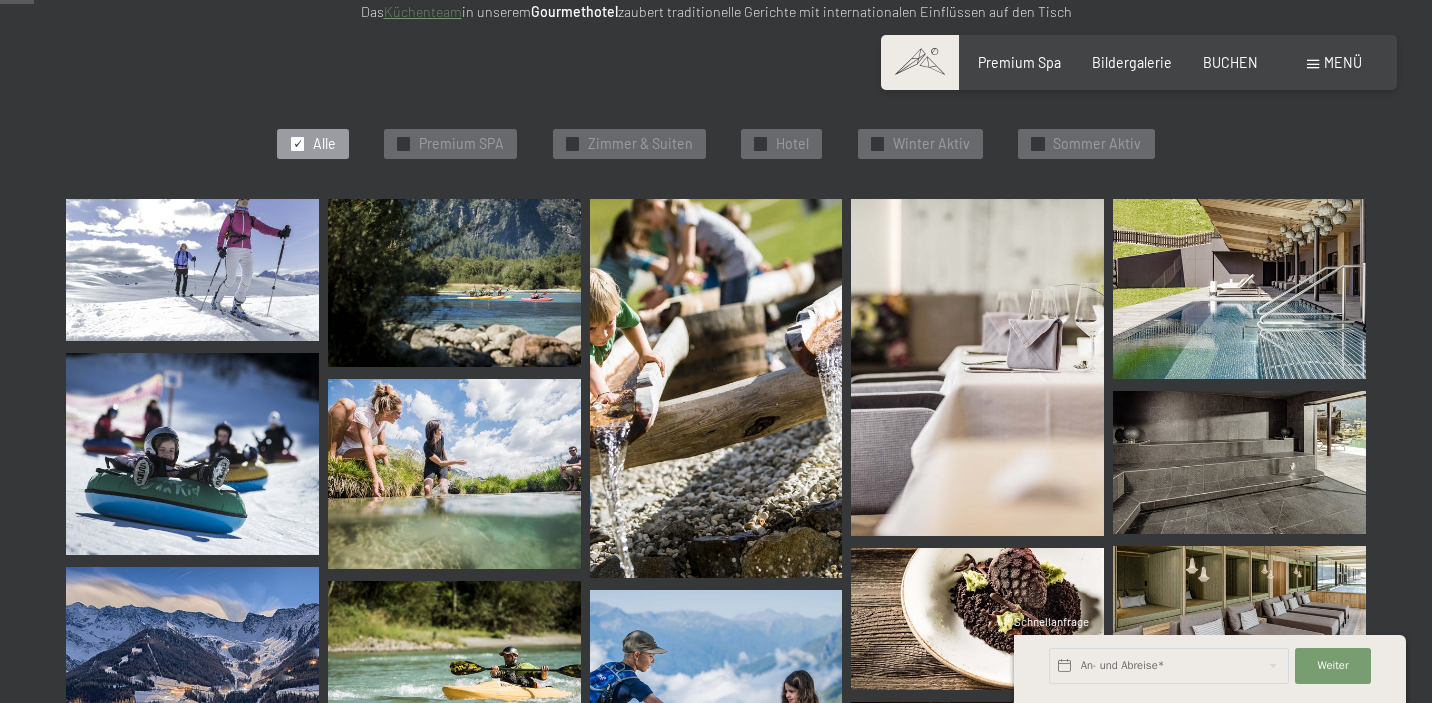 click on "Buchen           Anfragen                                     Premium Spa           Bildergalerie           BUCHEN           Menü                                                                    DE         IT         EN                Gutschein             Bildergalerie               Anfragen           Buchen                    DE         IT         EN                       Das Schwarzenstein           Neuheiten im Schwarzenstein         Ihre Gastgeber         Premium Spa         Gourmet         Aktiv         Wochenprogramm         Bilder             Family         GoGreen         Belvita         Bildergalerie                     Wohnen & Preise           Inklusivleistungen         Zimmer & Preise         Liste             Angebote         Liste             Familienpreise         Spa Anwendungen         Treuebonus         Anfrage         Buchung         AGBs - Info         Gutschein         Geschenksidee         App. Luxegg                     Umgebung" at bounding box center (1138, 63) 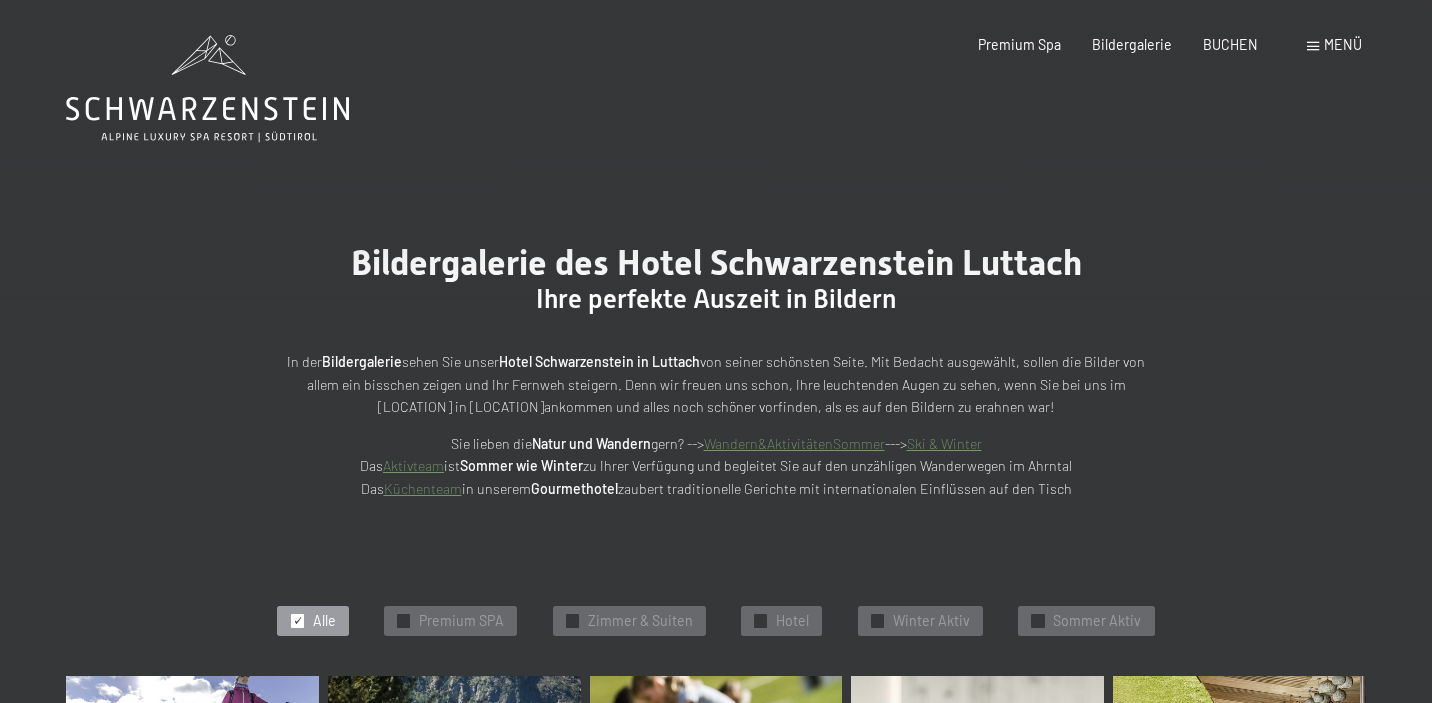 scroll, scrollTop: 0, scrollLeft: 0, axis: both 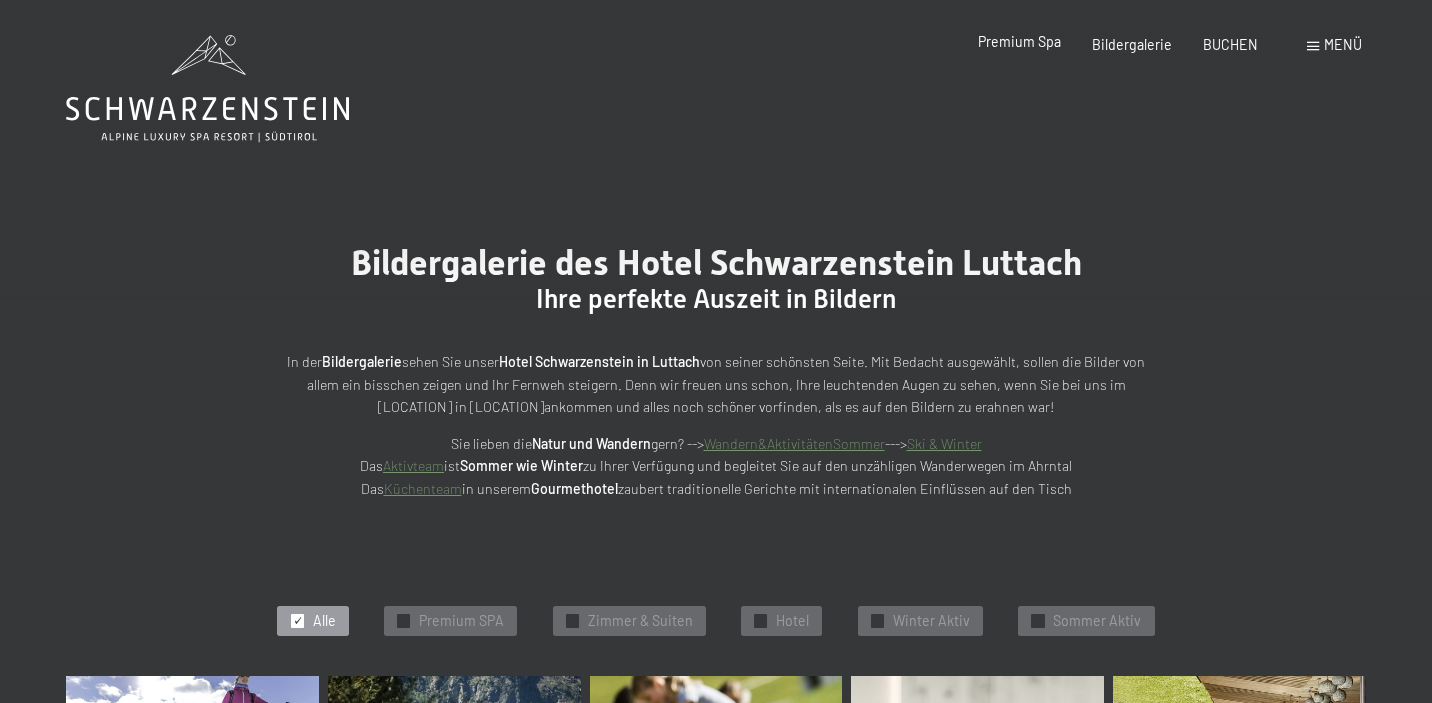 click on "Premium Spa" at bounding box center (1019, 41) 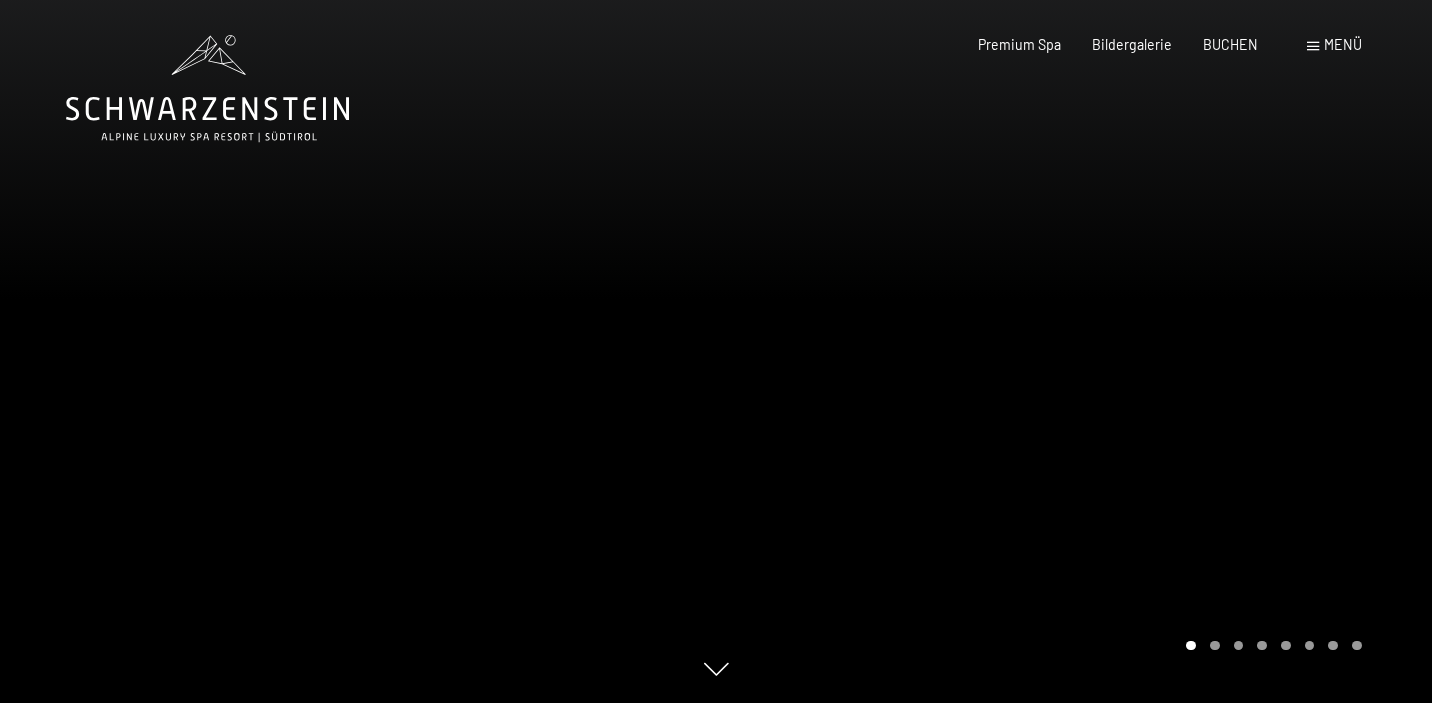 scroll, scrollTop: 352, scrollLeft: 0, axis: vertical 